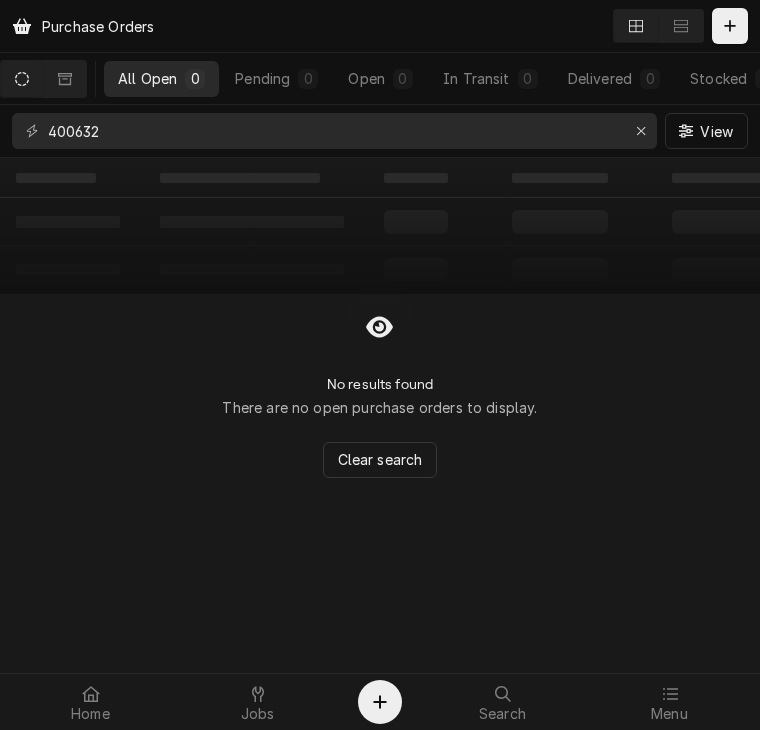 scroll, scrollTop: 0, scrollLeft: 0, axis: both 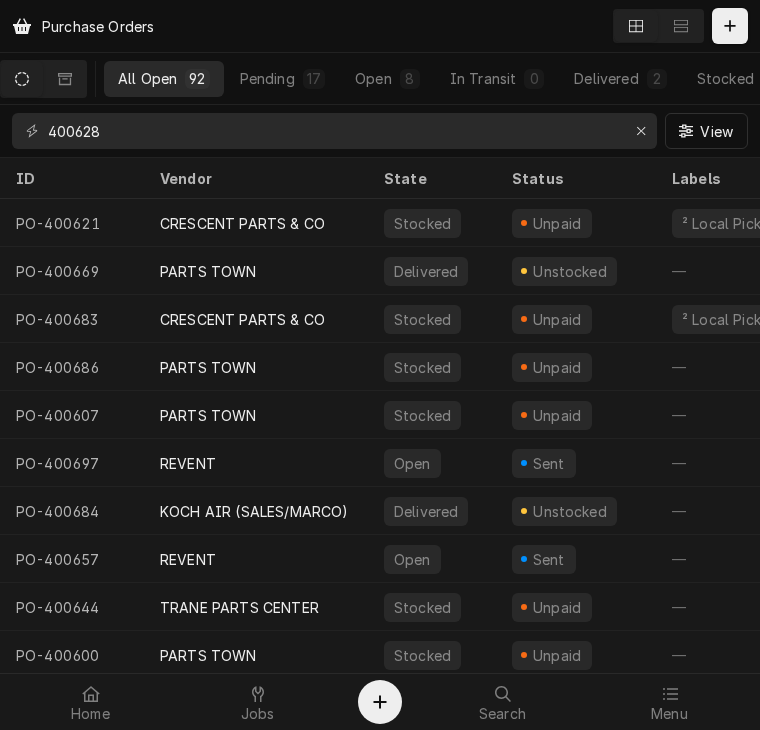 type on "400628" 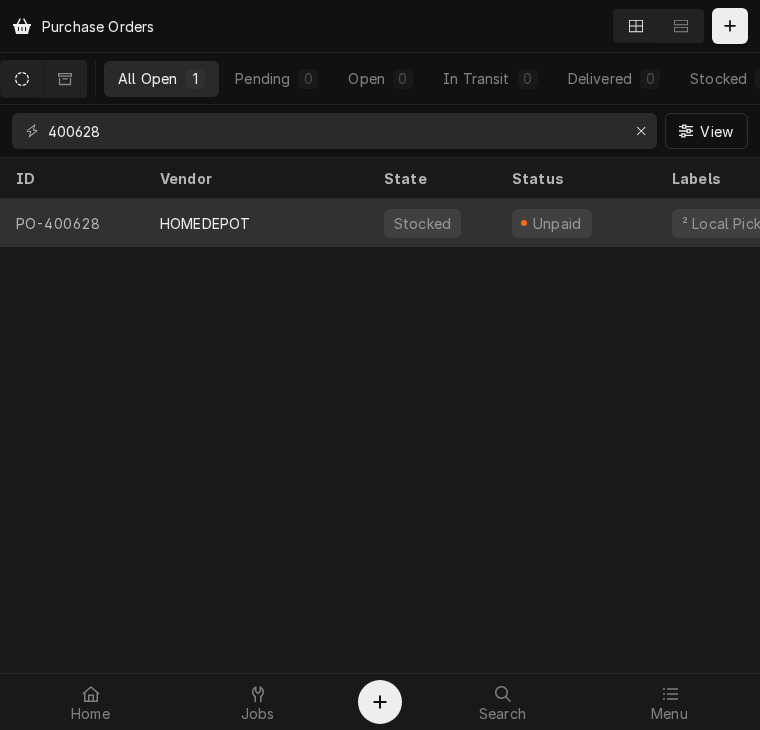 click on "HOMEDEPOT" at bounding box center [205, 223] 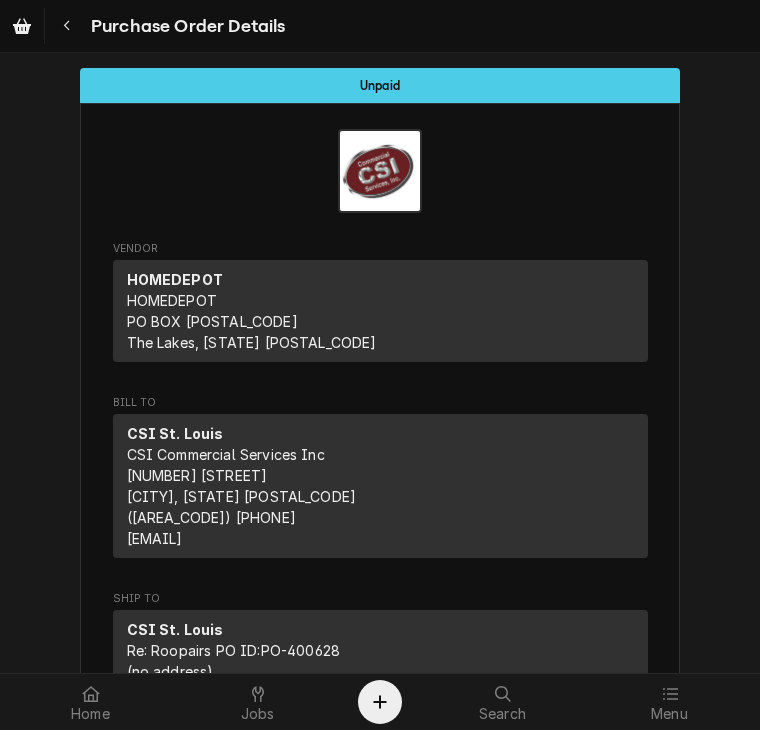 scroll, scrollTop: 0, scrollLeft: 0, axis: both 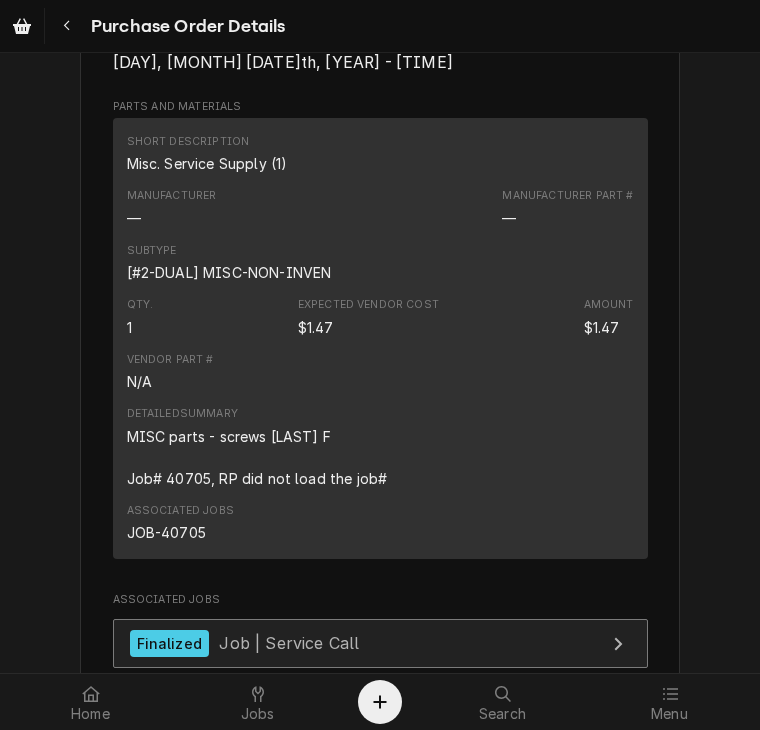 click on "Finalized Job | Service Call" at bounding box center [380, 643] 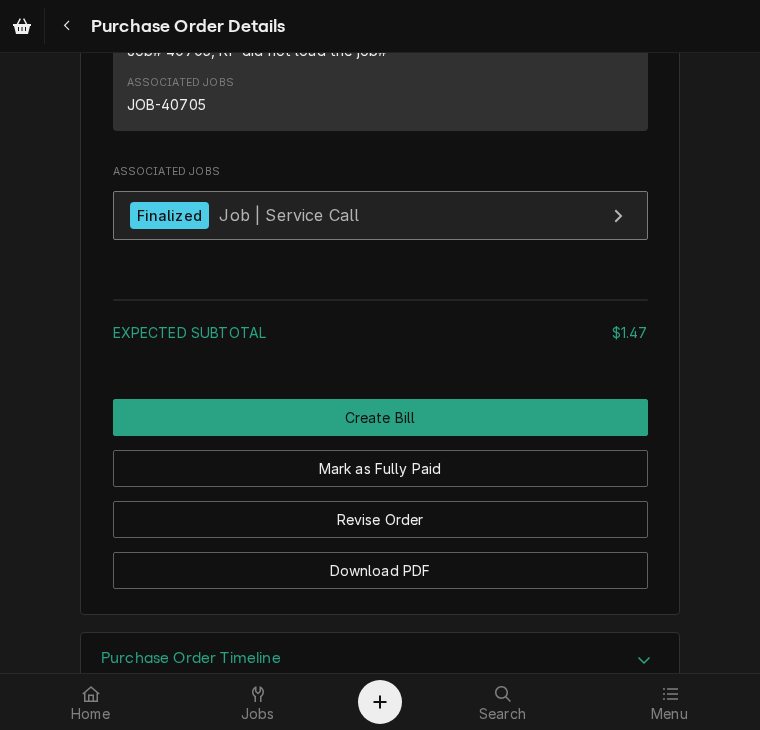 scroll, scrollTop: 1904, scrollLeft: 0, axis: vertical 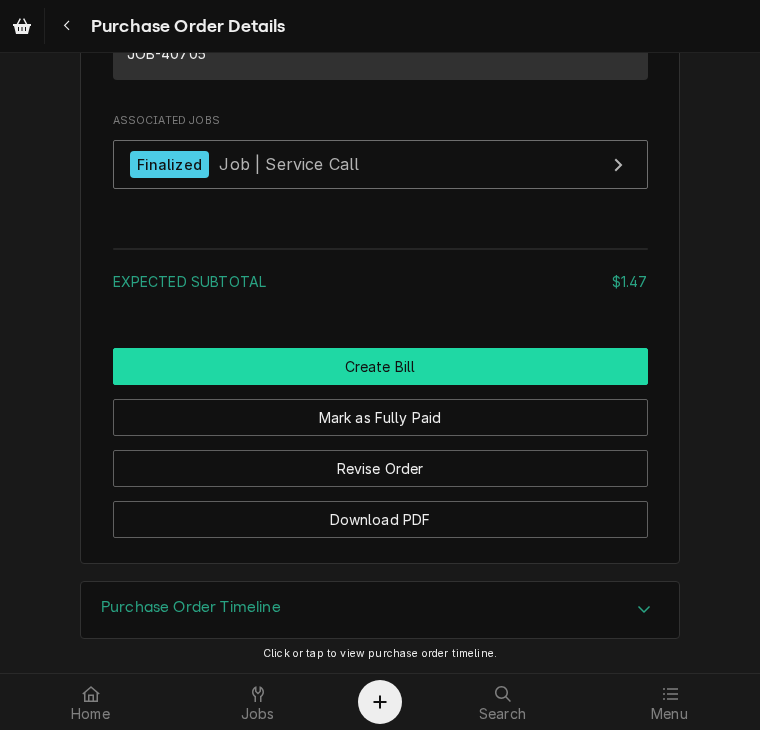 drag, startPoint x: 376, startPoint y: 373, endPoint x: 368, endPoint y: 366, distance: 10.630146 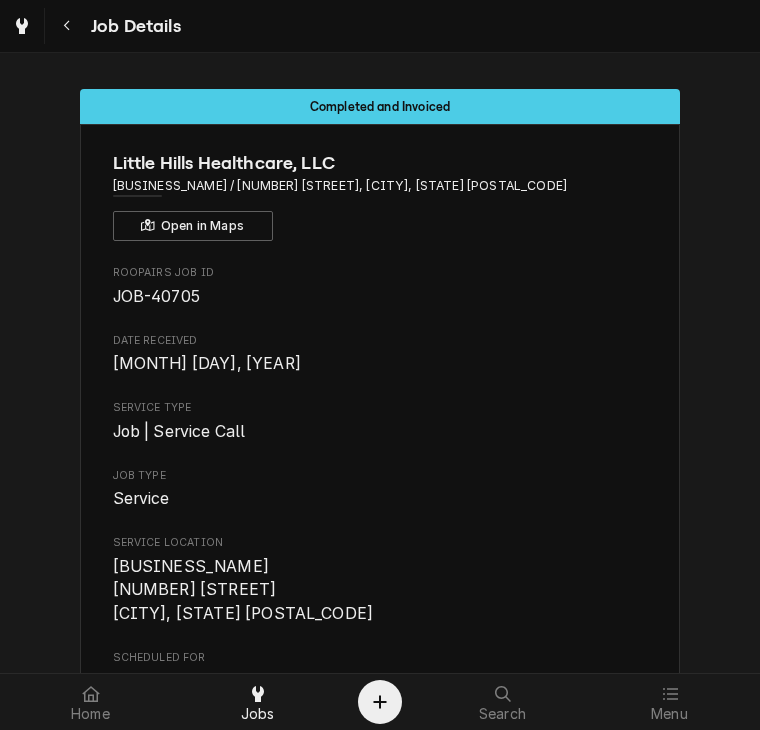 scroll, scrollTop: 0, scrollLeft: 0, axis: both 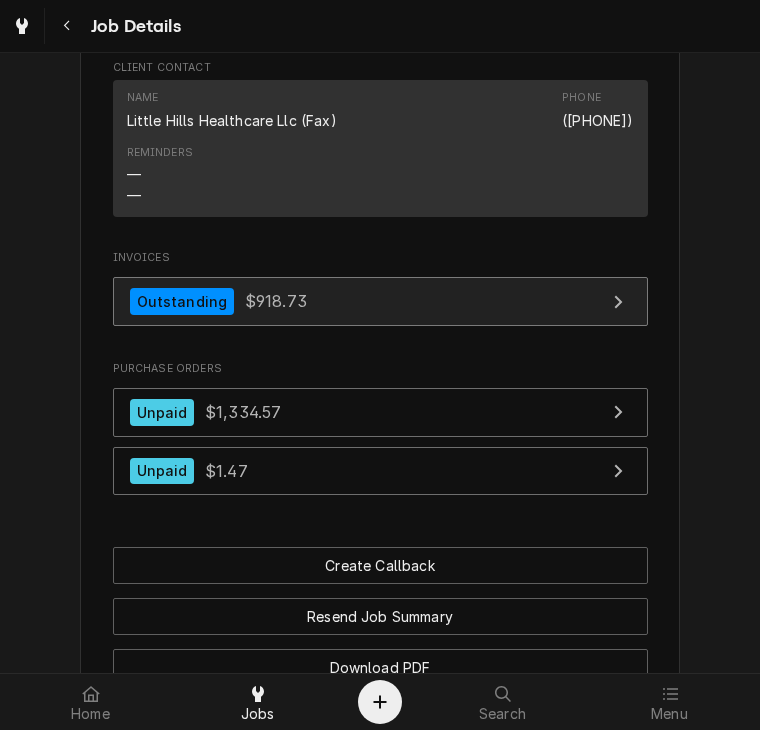click on "Outstanding" at bounding box center [182, 301] 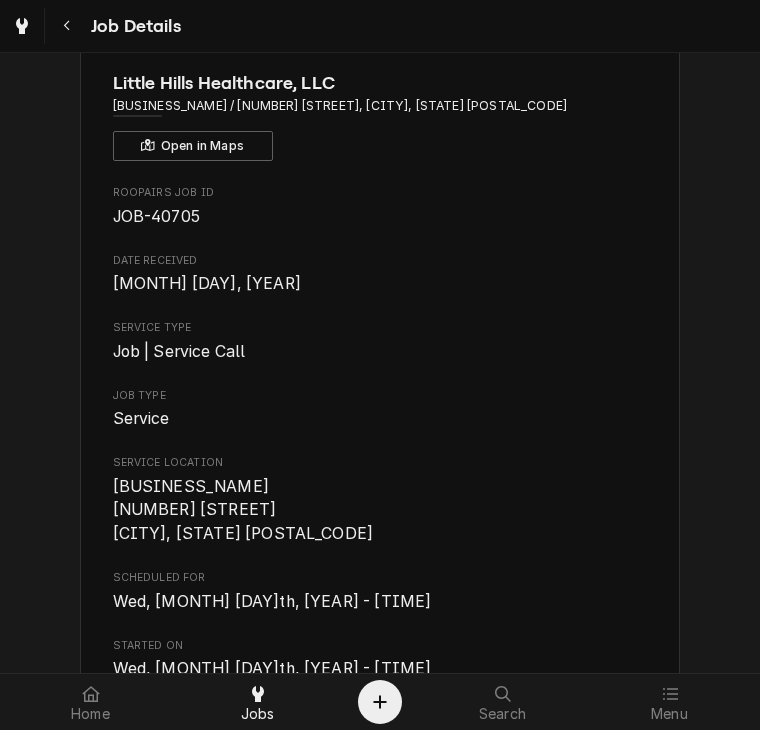 scroll, scrollTop: 0, scrollLeft: 0, axis: both 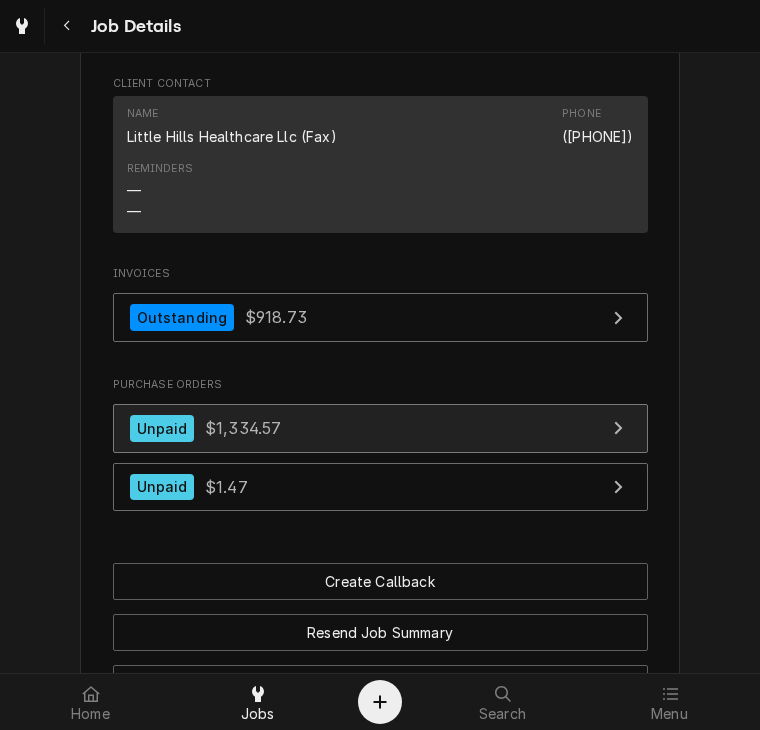 click on "Unpaid $1,334.57" at bounding box center (380, 428) 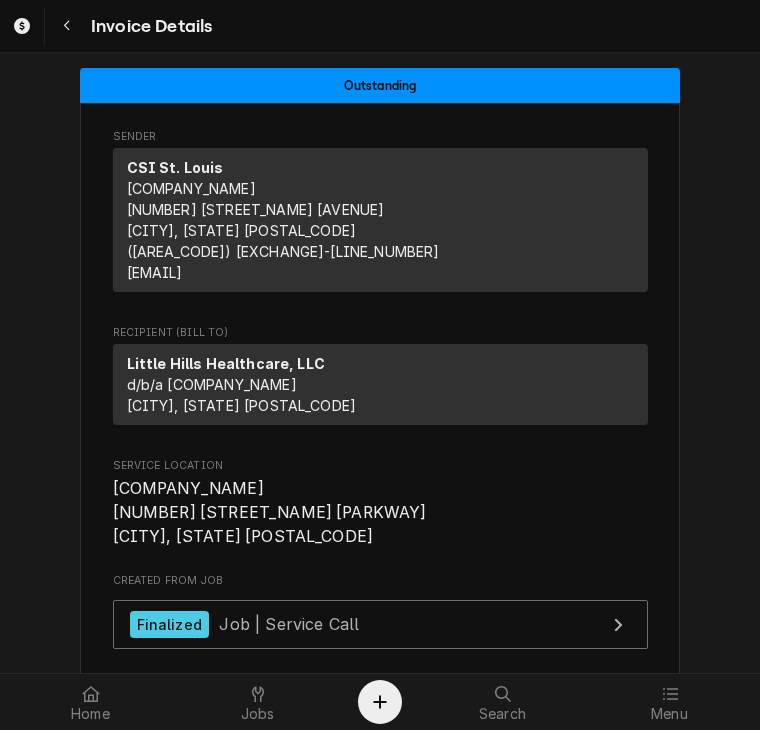 scroll, scrollTop: 0, scrollLeft: 0, axis: both 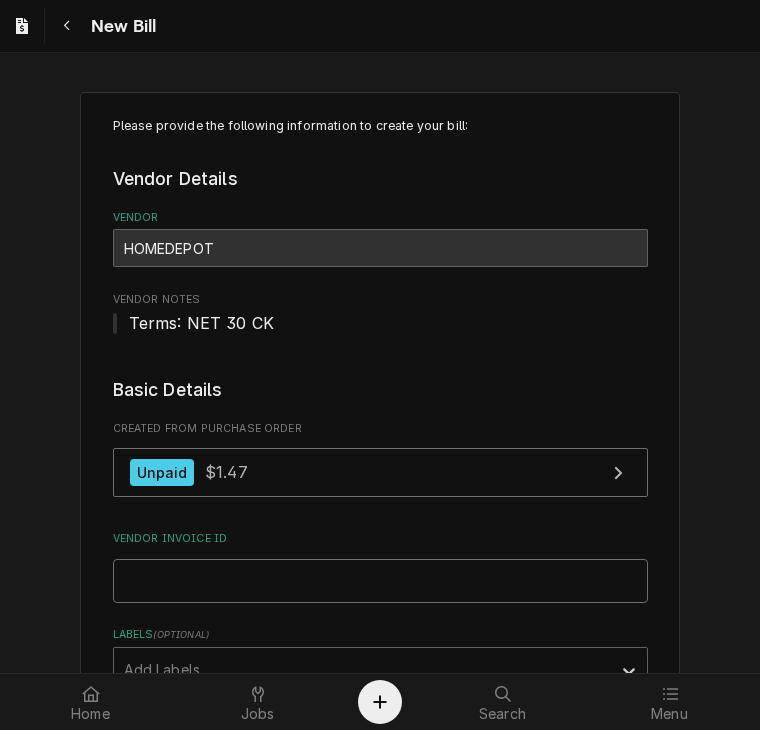 click on "Vendor Invoice ID" at bounding box center (380, 581) 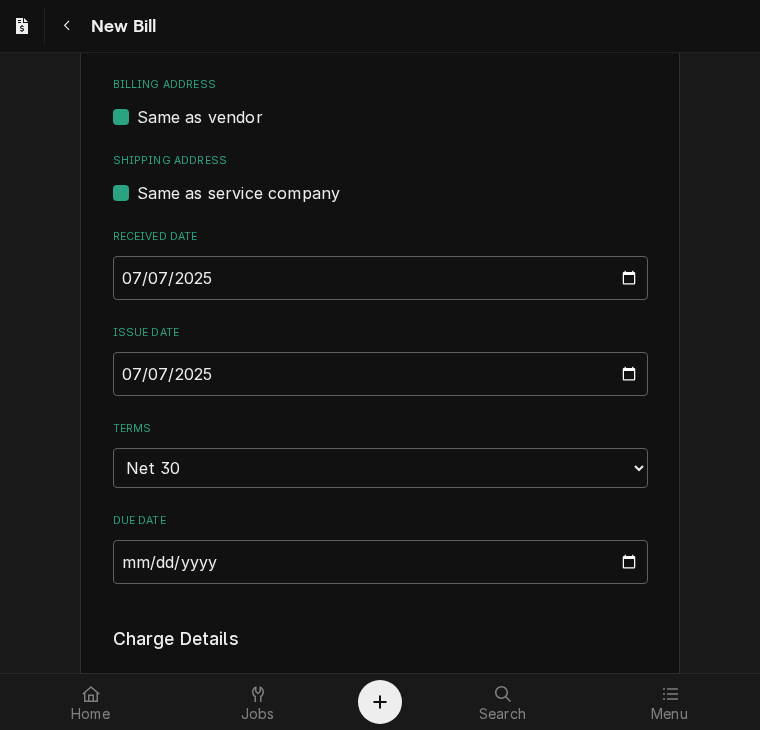 scroll, scrollTop: 644, scrollLeft: 0, axis: vertical 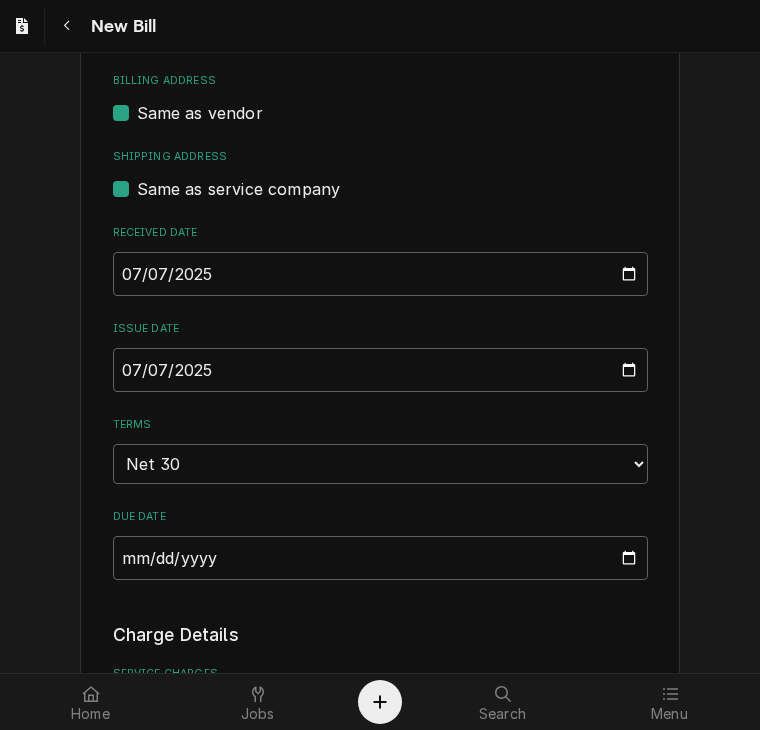 type on "6024263" 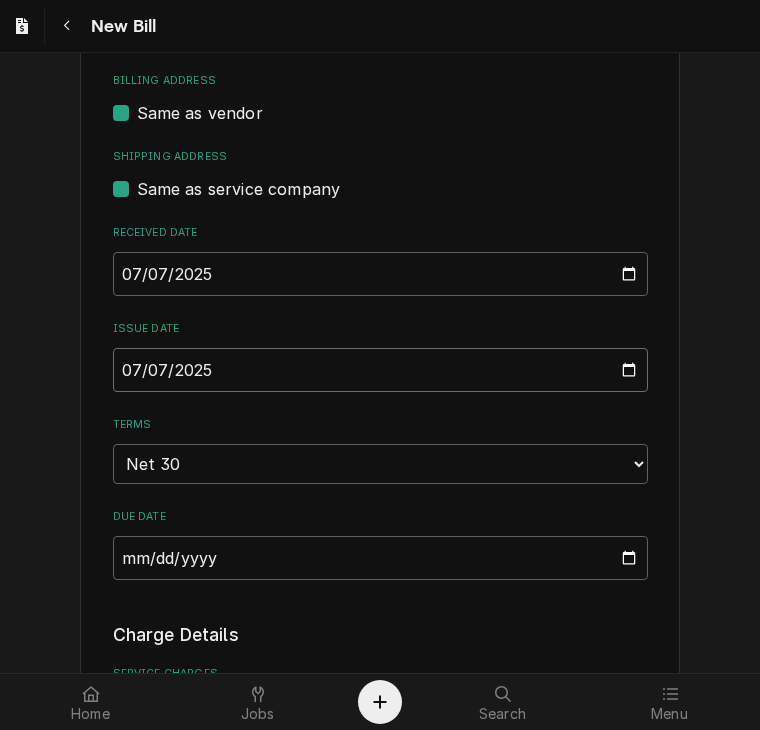 click on "2025-07-07" at bounding box center [380, 370] 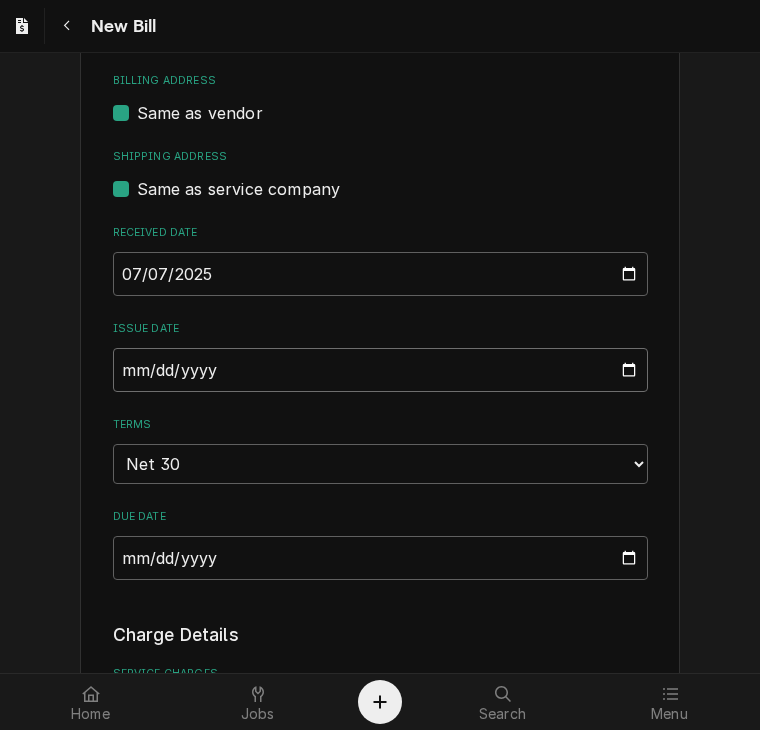type on "2025-06-24" 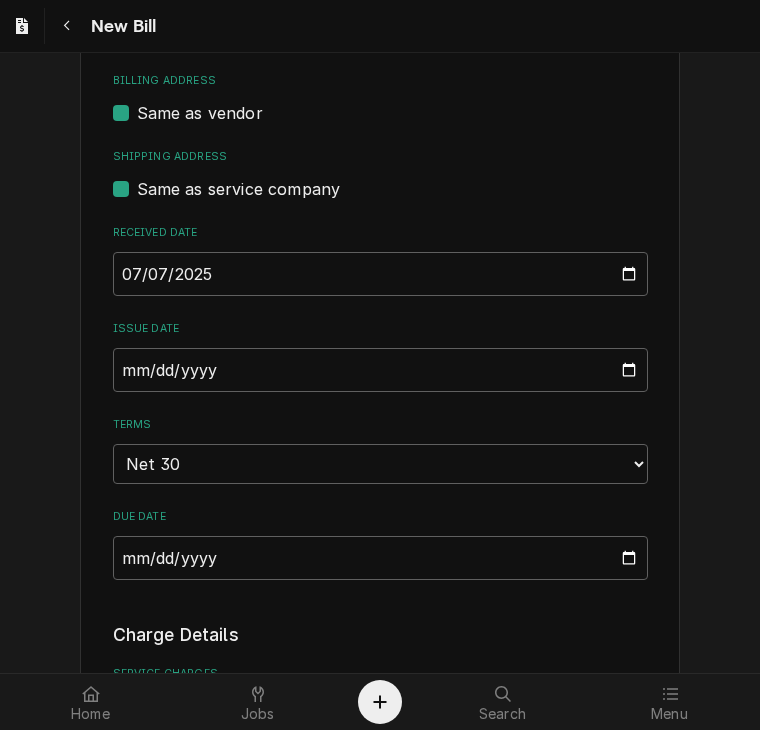 click on "Please provide the following information to create your bill: Vendor Details Vendor HOMEDEPOT Vendor Notes Terms: NET 30 CK Basic Details Created From Purchase Order Unpaid $1.47 Vendor Invoice ID 6024263 Labels  ( optional ) Add Labels... Billing Address Same as vendor Shipping Address Same as service company Received Date 2025-07-07 Issue Date 2025-06-24 Terms Choose payment terms... Same Day Net 7 Net 14 Net 21 Net 30 Net 45 Net 60 Net 90 Due Date 2025-07-24 Charge Details Service Charges Add Service Charge Parts and Materials  ( if any ) Short Description Misc. Service Supply (1) Manufacturer — Manufacturer Part # — Subtype [#2-DUAL] MISC-NON-INVEN Qty. 1 Cost $1.47 Amount $1.47 Detailed  Summary MISC parts - screws thomas F
Job# 40705, RP did not load the job# Add Part or Material Trip Charges, Diagnostic Fees, etc.  ( if any ) Add Miscellaneous Charge Discounts  ( if any ) Add Discount Attachments  ( if any ) Add Attachment Total $1.47 Create Preview Bill Save Draft" at bounding box center [380, 597] 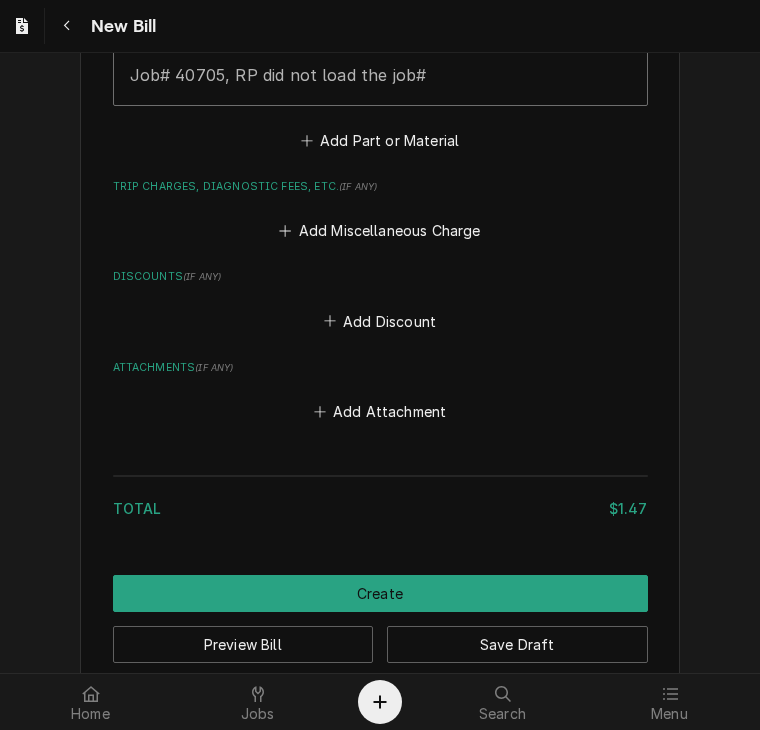 scroll, scrollTop: 1731, scrollLeft: 0, axis: vertical 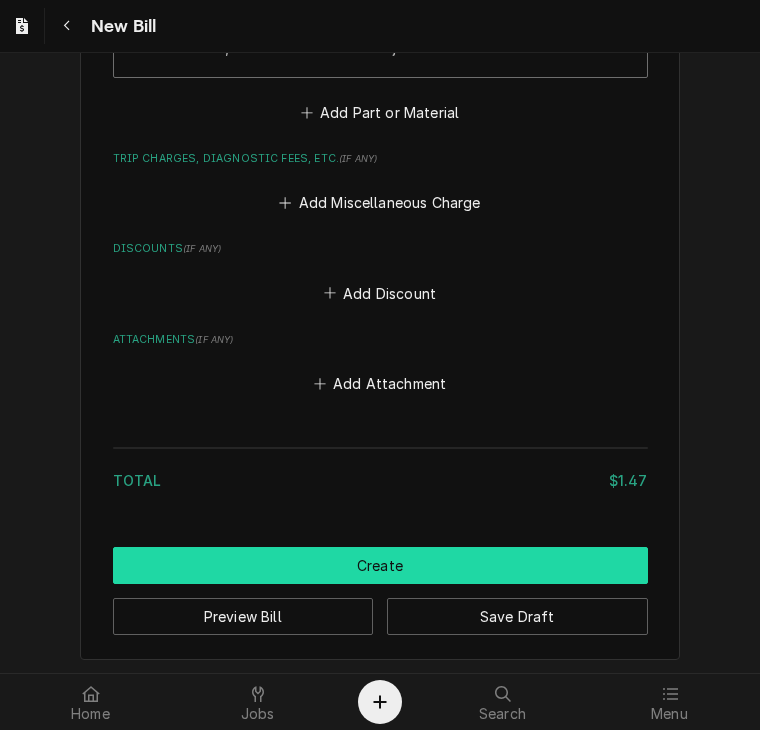 click on "Create" at bounding box center (380, 565) 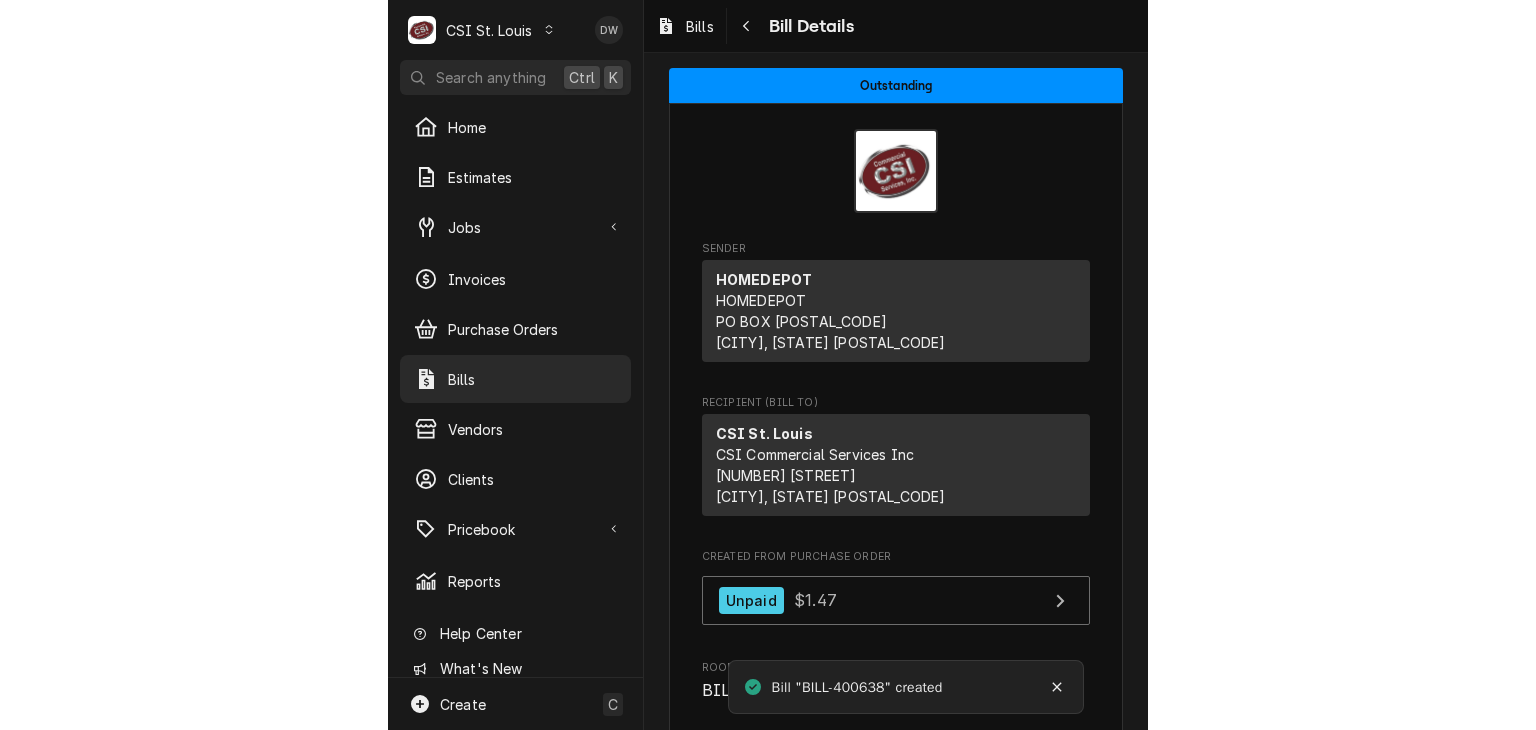 scroll, scrollTop: 0, scrollLeft: 0, axis: both 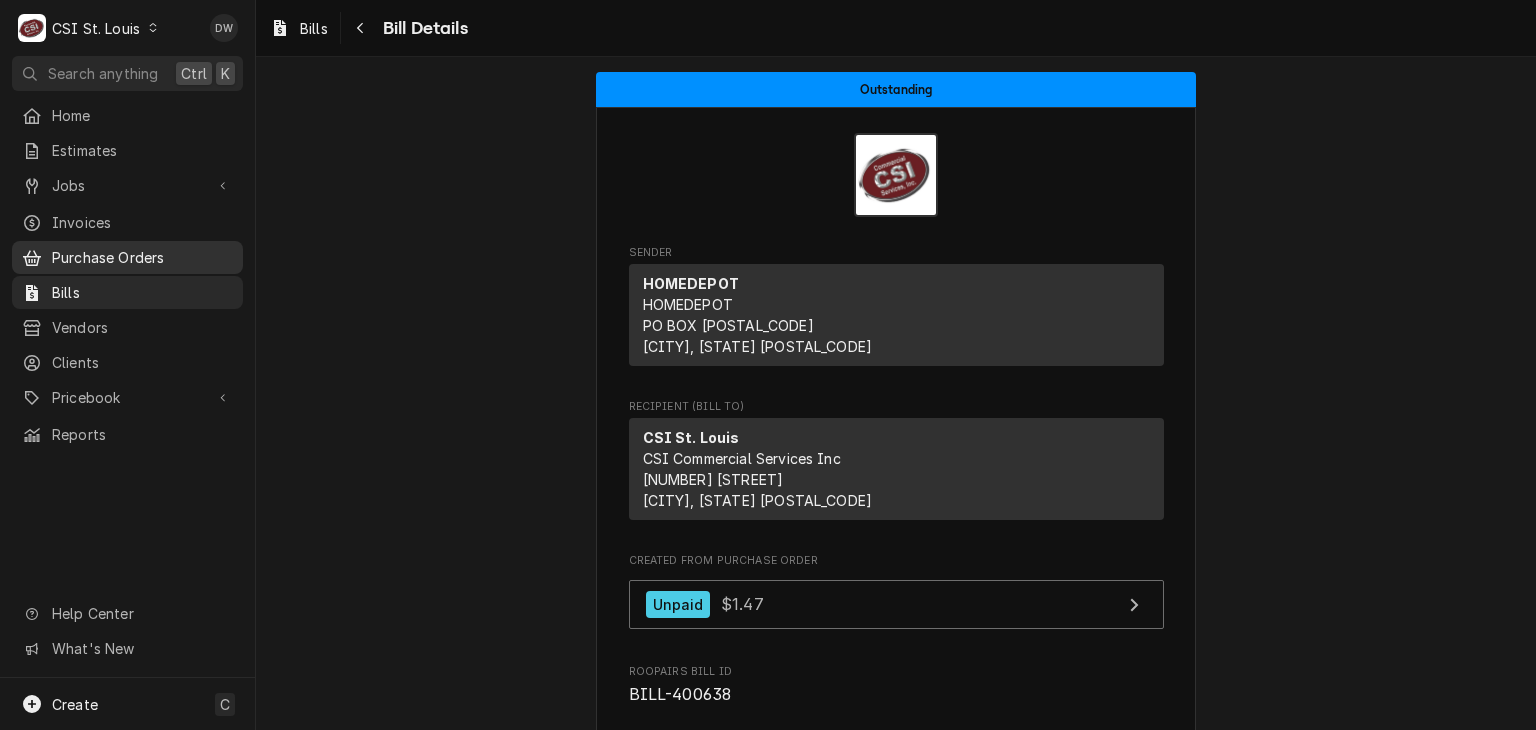 click on "Purchase Orders" at bounding box center (142, 257) 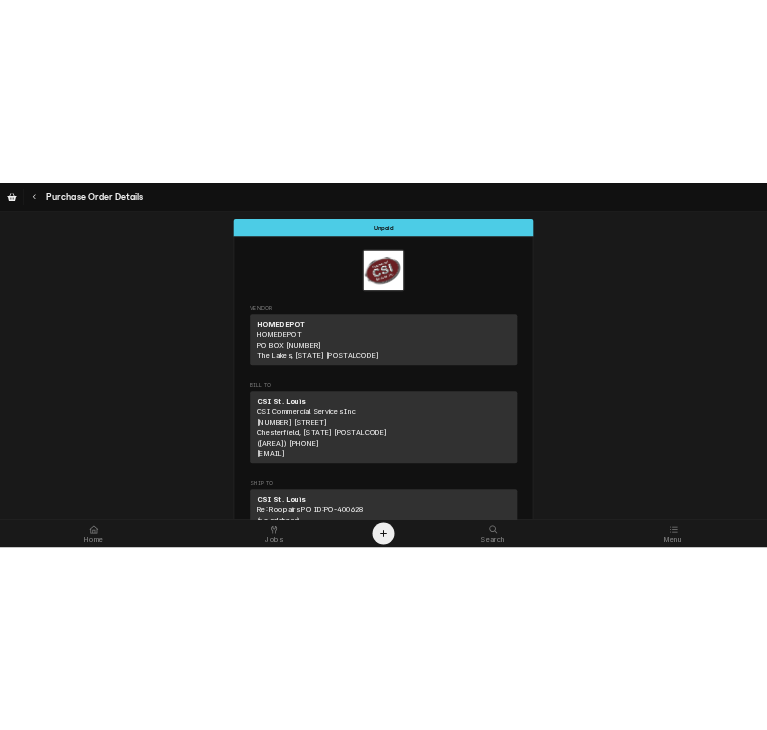 scroll, scrollTop: 0, scrollLeft: 0, axis: both 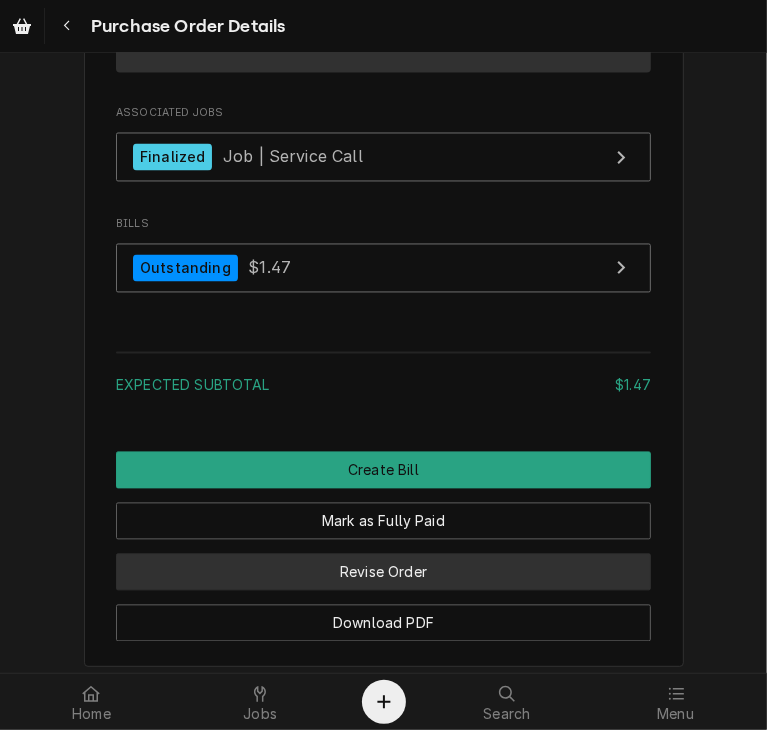 click on "Revise Order" at bounding box center [383, 521] 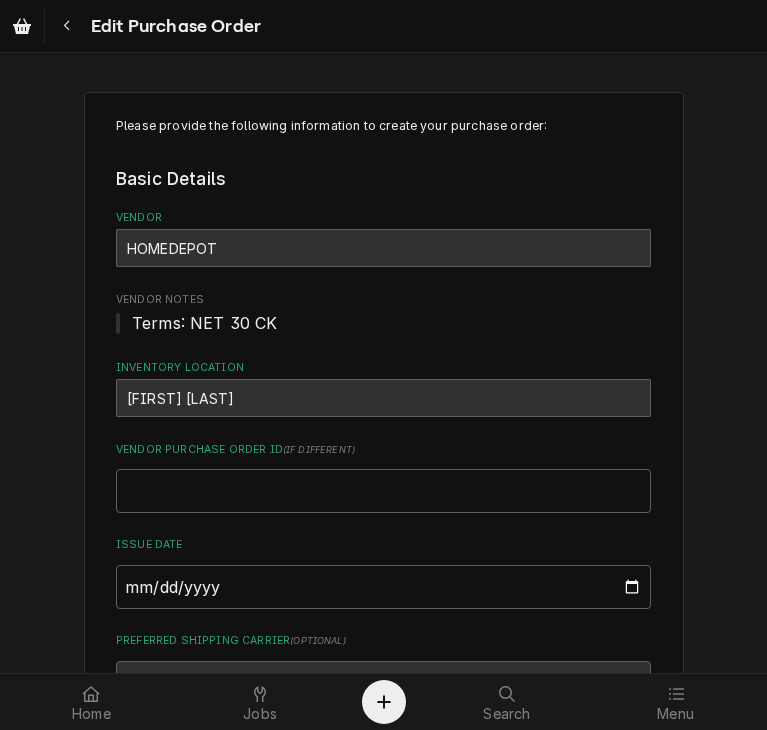 scroll, scrollTop: 0, scrollLeft: 0, axis: both 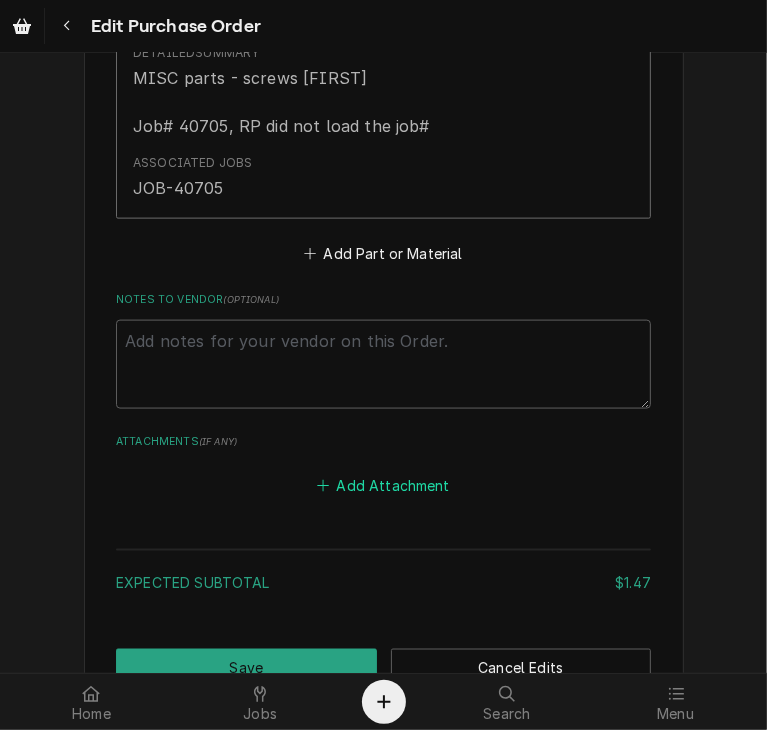 click on "Add Attachment" at bounding box center (384, 486) 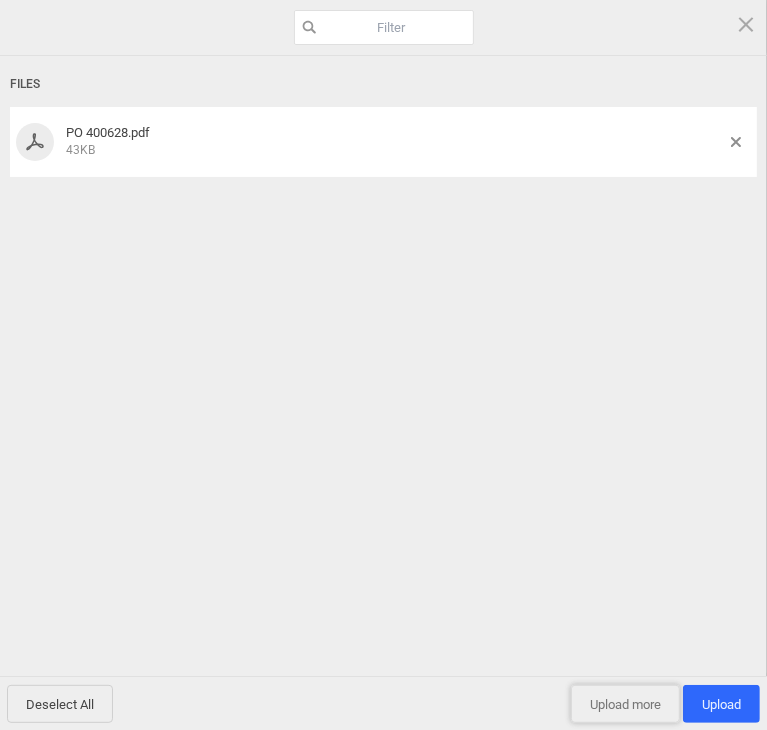 click on "Upload more" at bounding box center [625, 704] 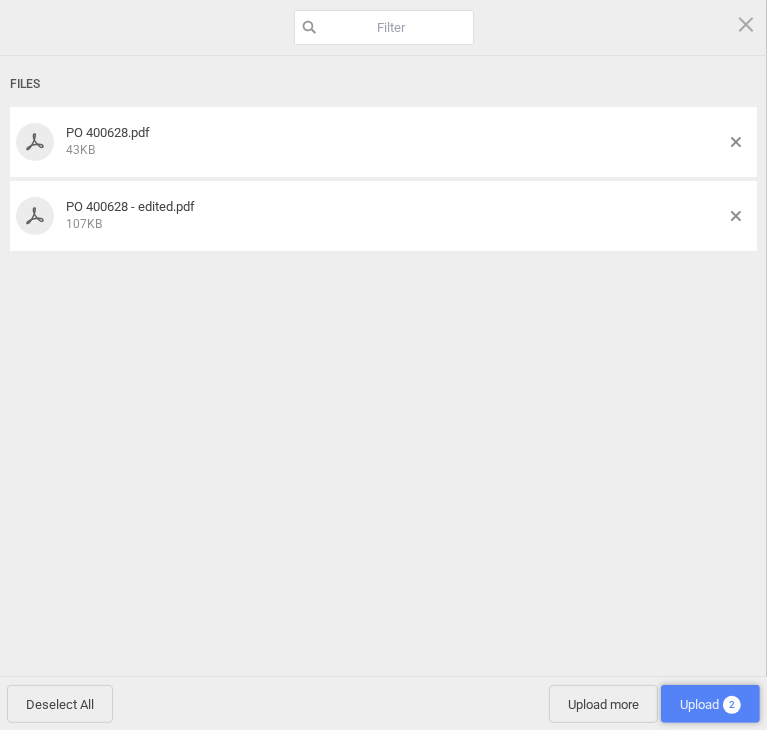 click on "Upload
2" at bounding box center [710, 704] 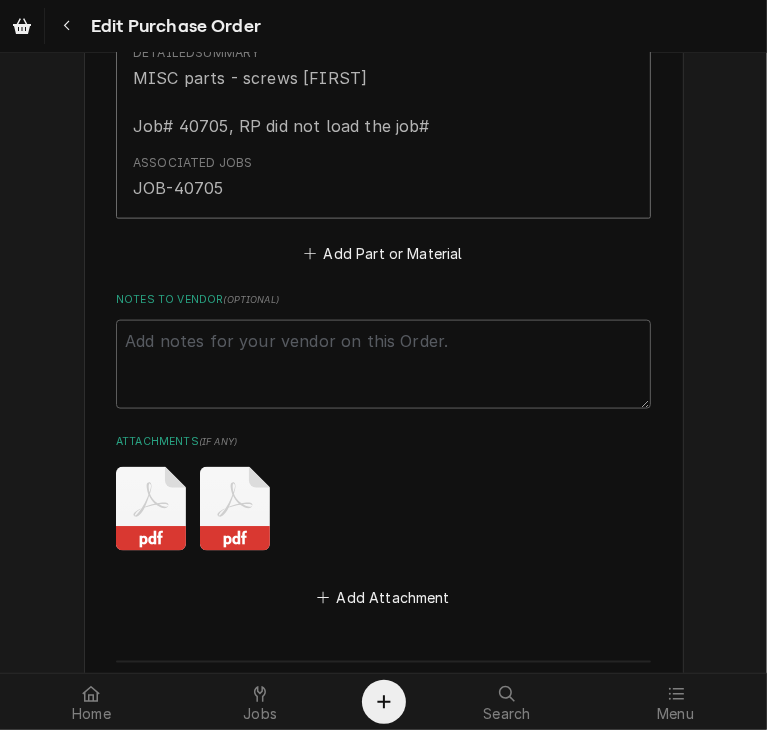scroll, scrollTop: 1538, scrollLeft: 0, axis: vertical 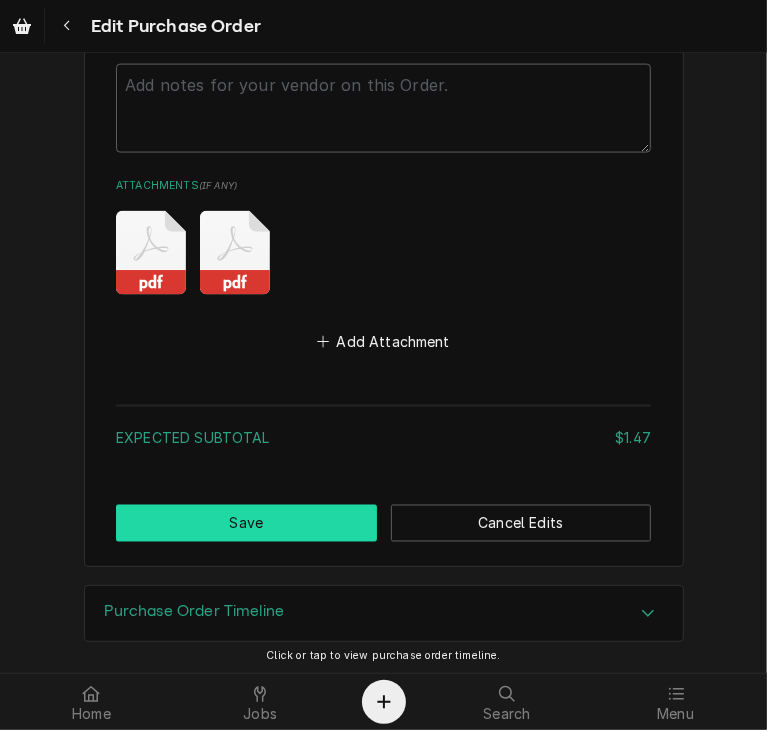 click on "Save" at bounding box center [246, 523] 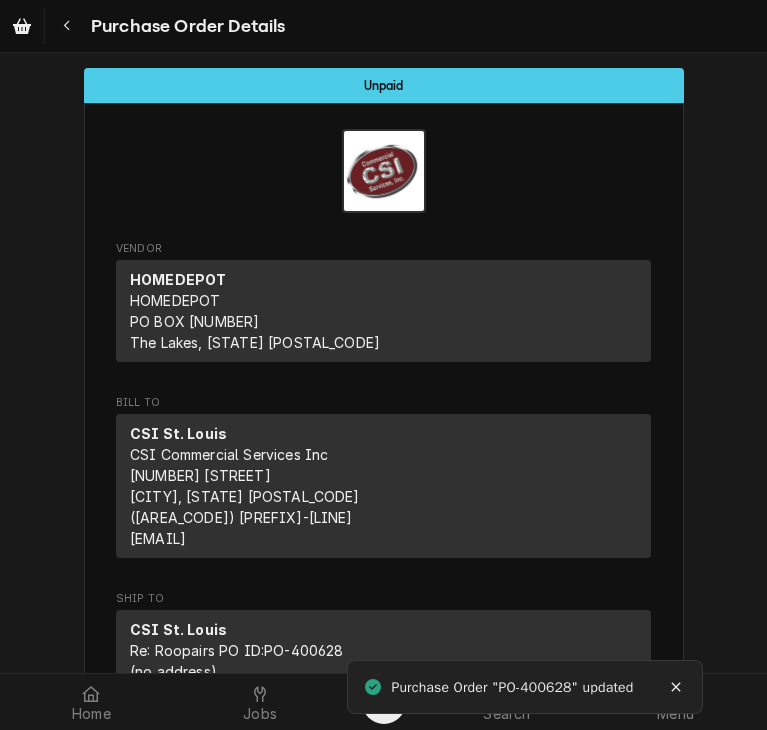 scroll, scrollTop: 0, scrollLeft: 0, axis: both 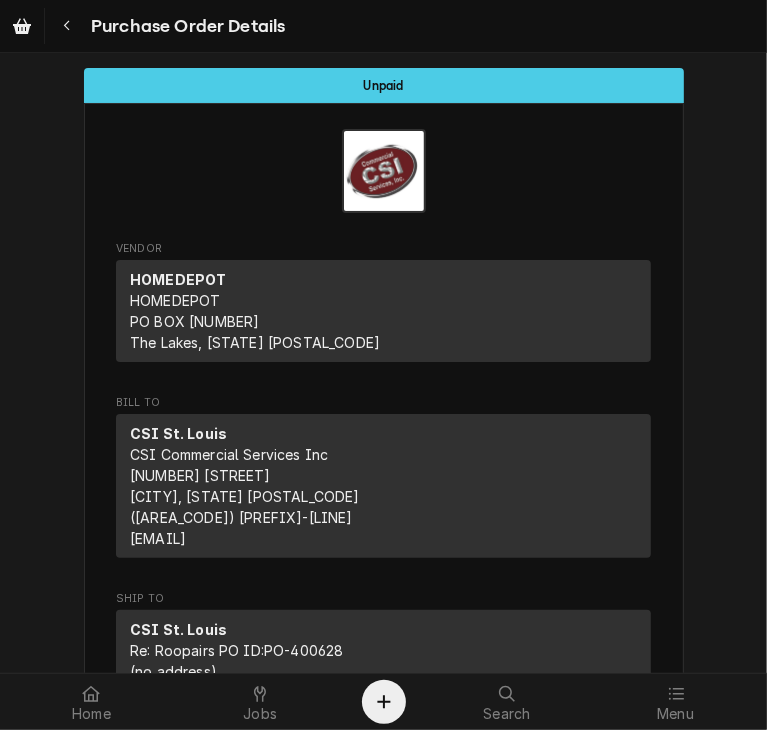 click at bounding box center [383, 171] 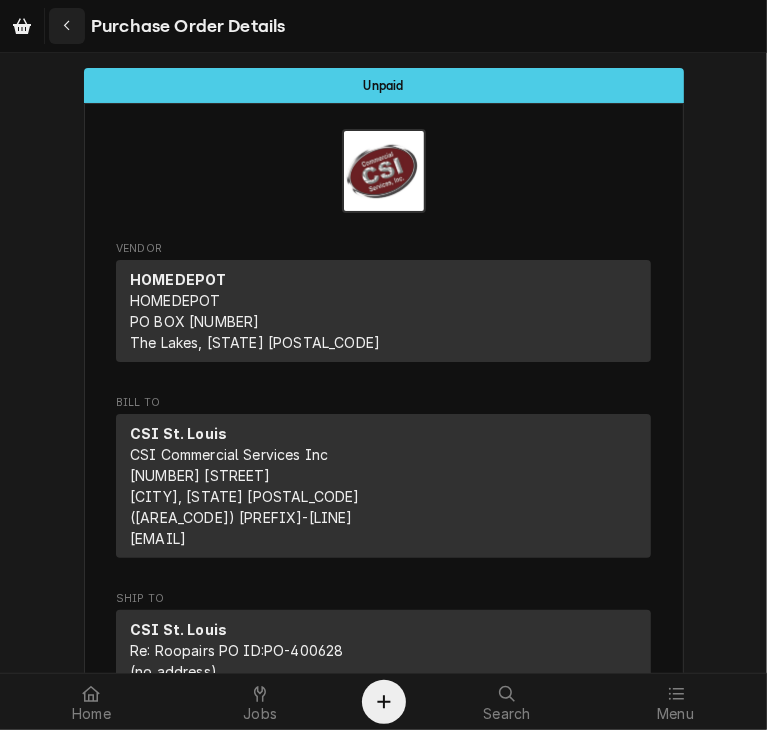 click at bounding box center (67, 26) 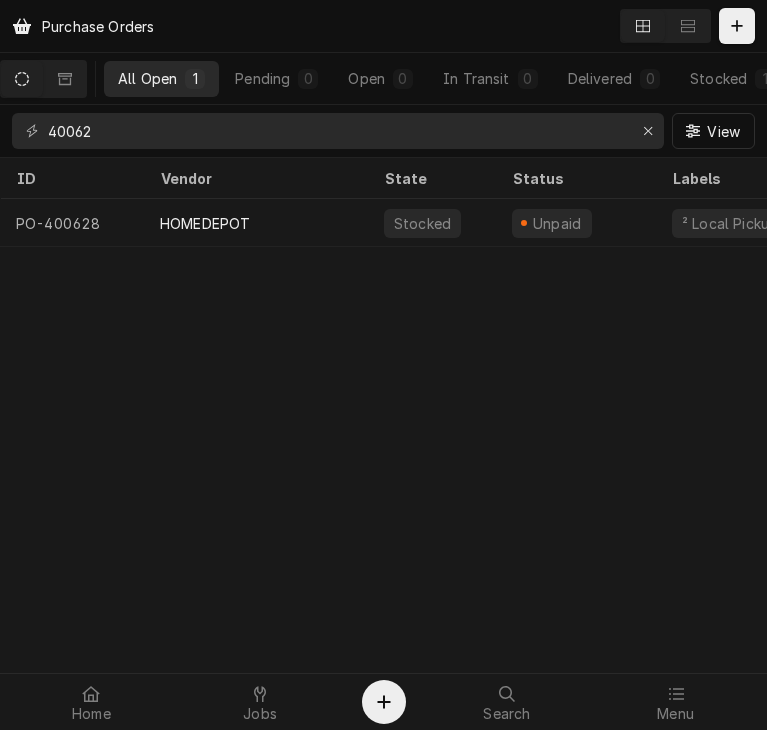 scroll, scrollTop: 0, scrollLeft: 0, axis: both 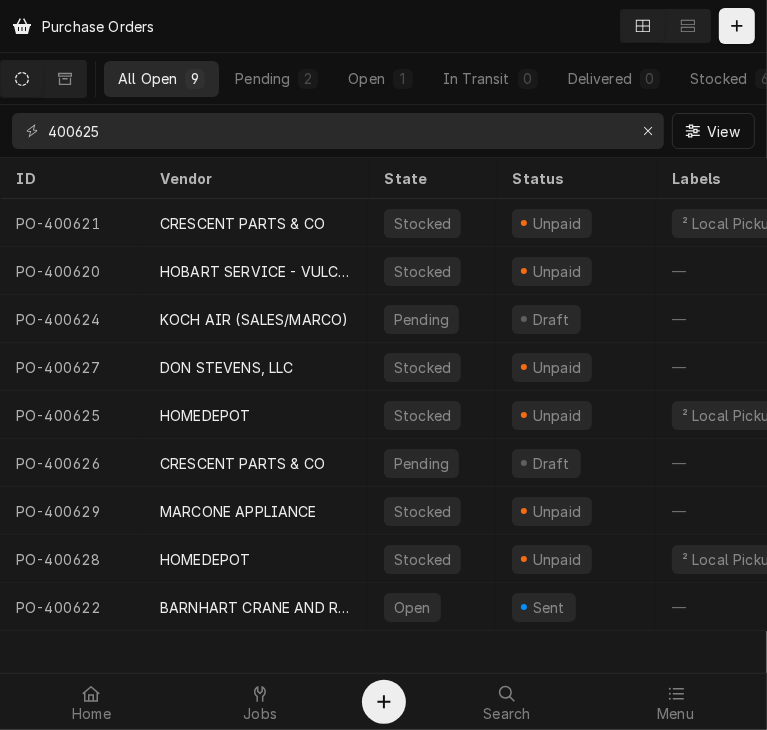 type on "400625" 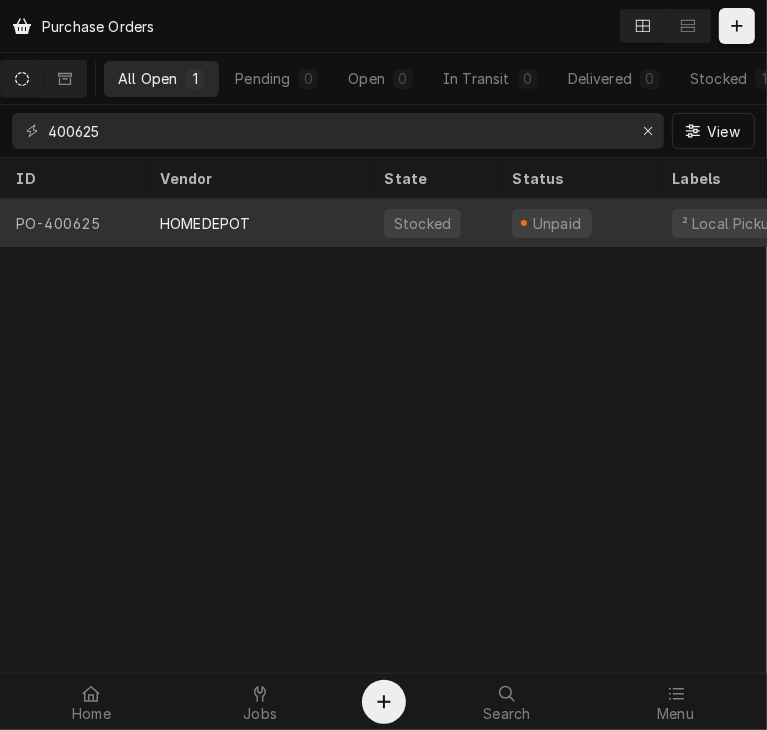 click on "HOMEDEPOT" at bounding box center [256, 223] 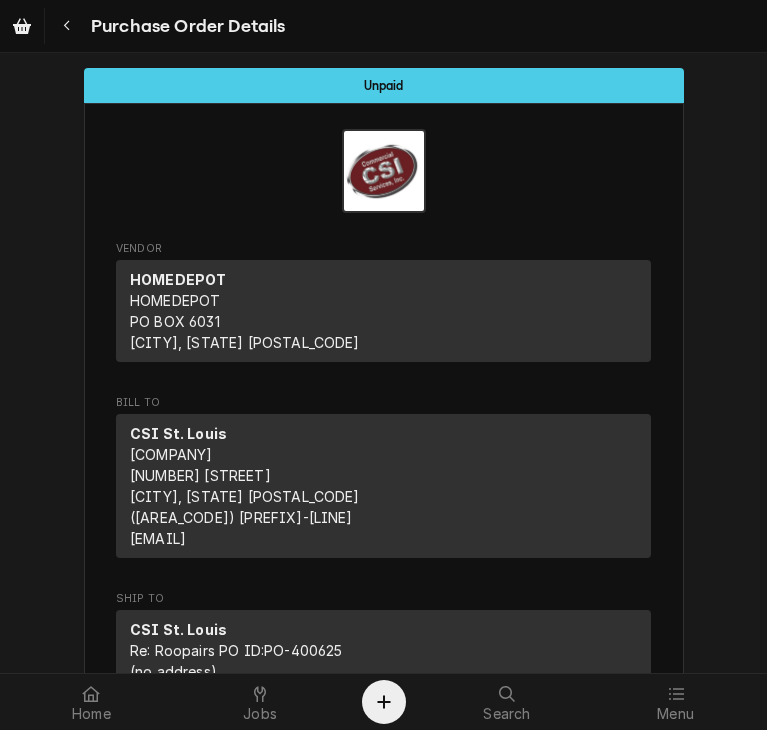 scroll, scrollTop: 0, scrollLeft: 0, axis: both 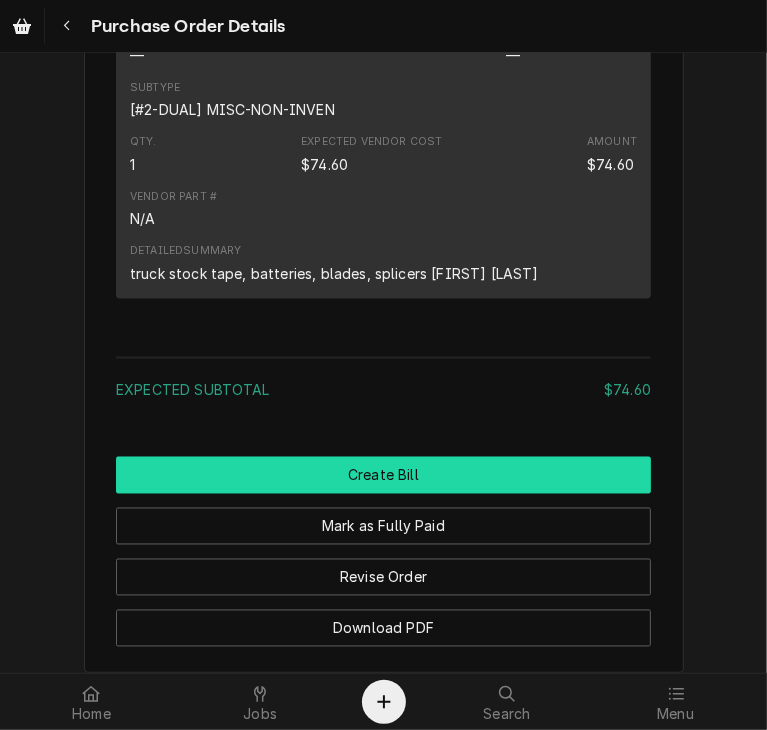 click on "Create Bill" at bounding box center [383, 475] 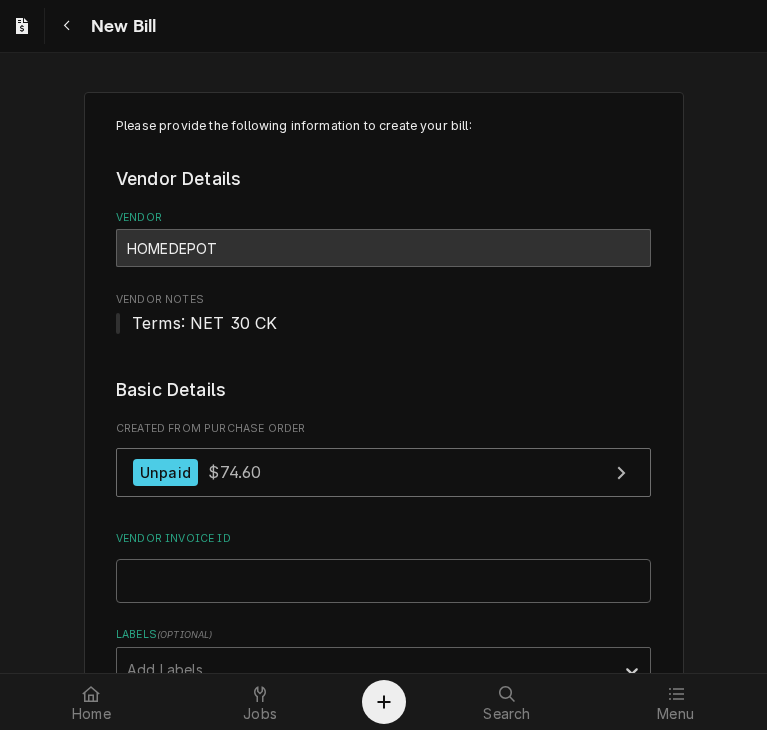 scroll, scrollTop: 0, scrollLeft: 0, axis: both 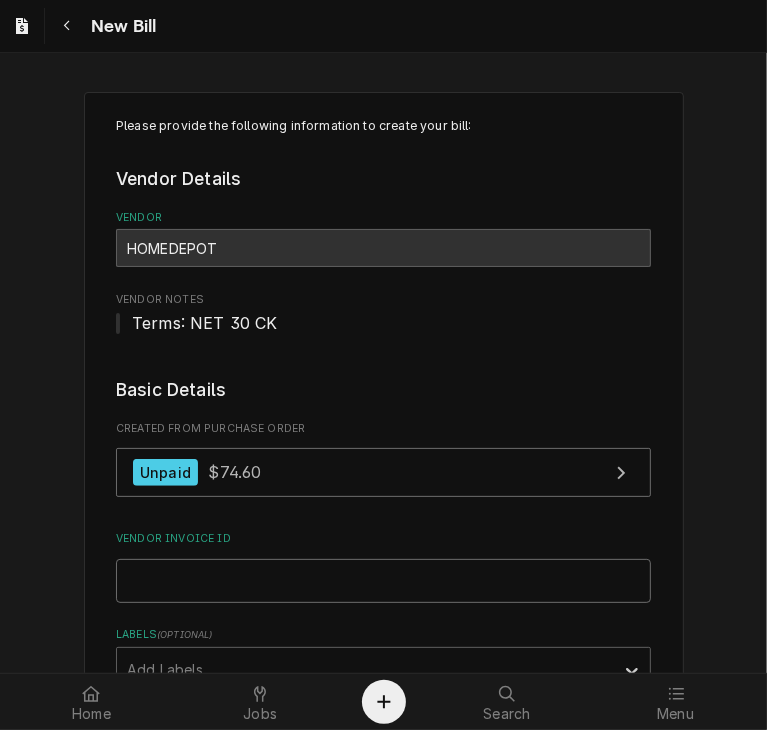 click on "Vendor Invoice ID" at bounding box center [383, 581] 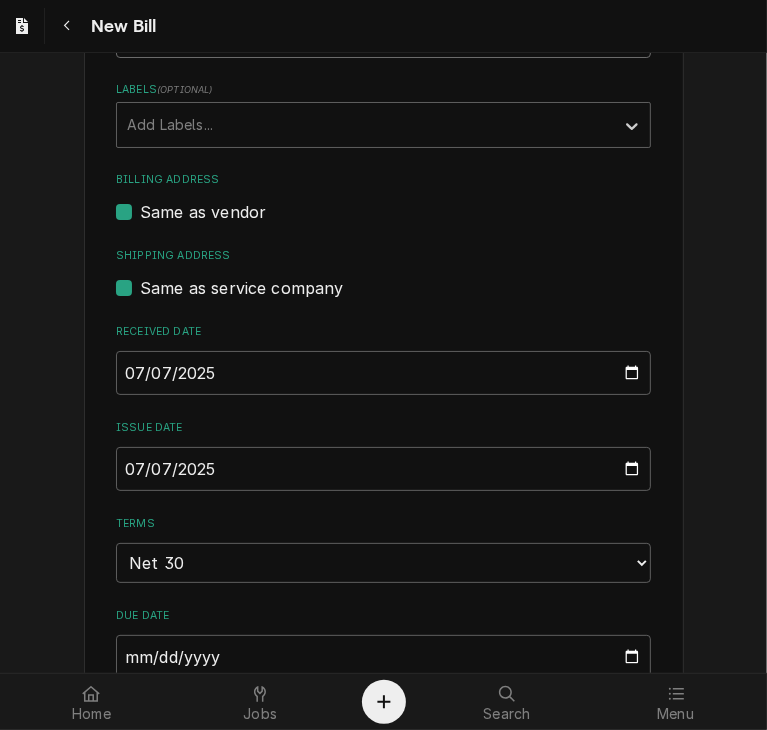 scroll, scrollTop: 589, scrollLeft: 0, axis: vertical 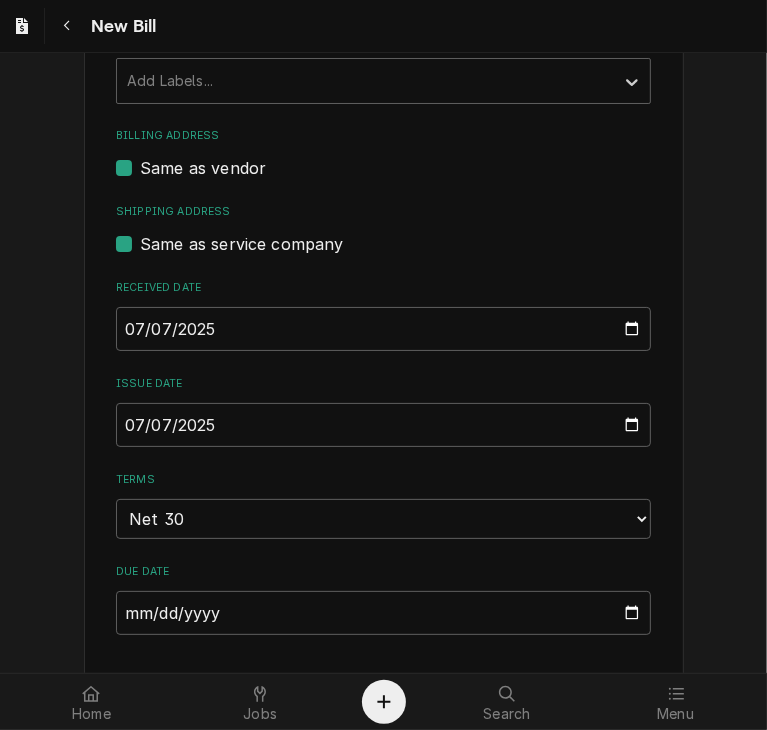 type on "[NUMBER]" 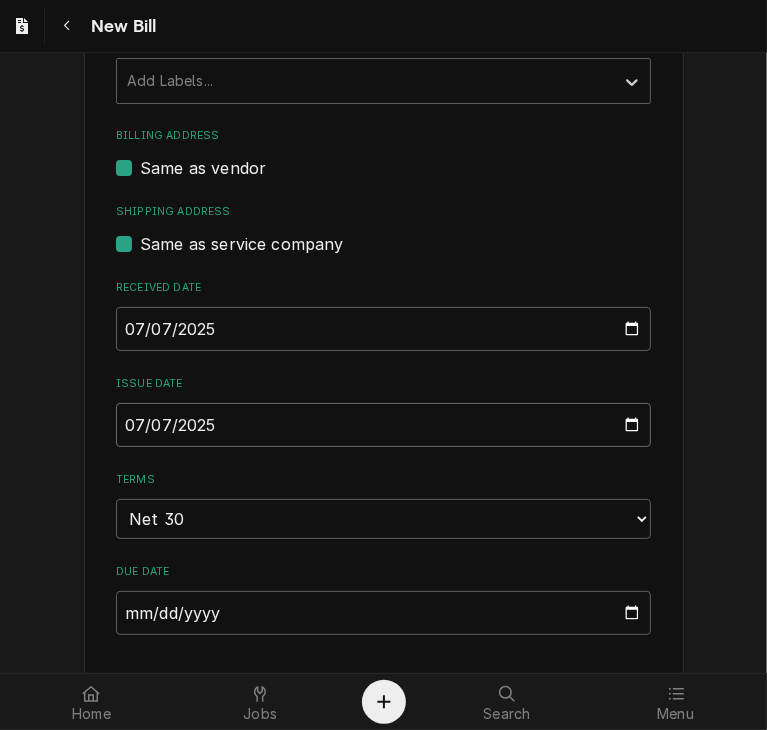 click on "2025-07-07" at bounding box center (383, 425) 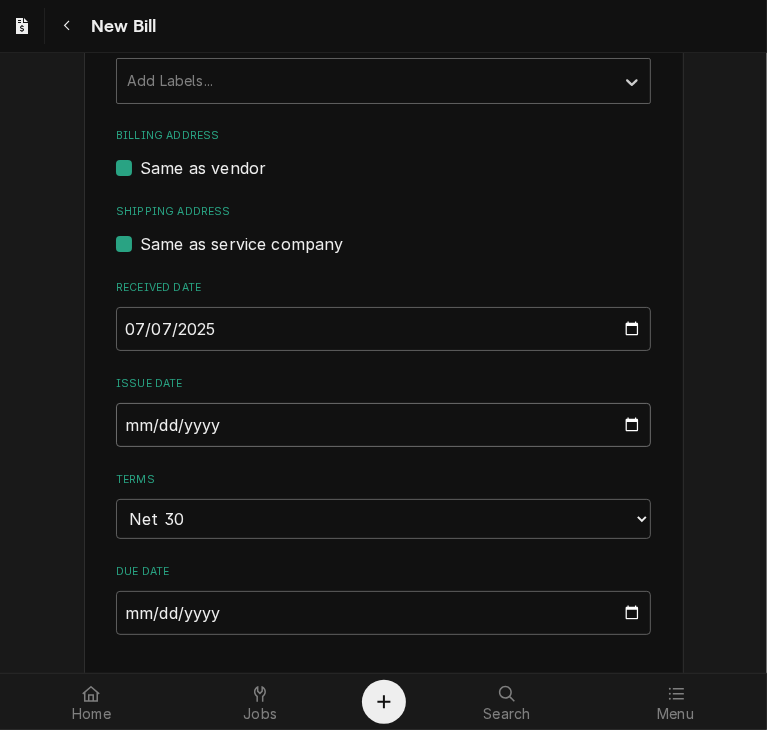 type on "0025-06-24" 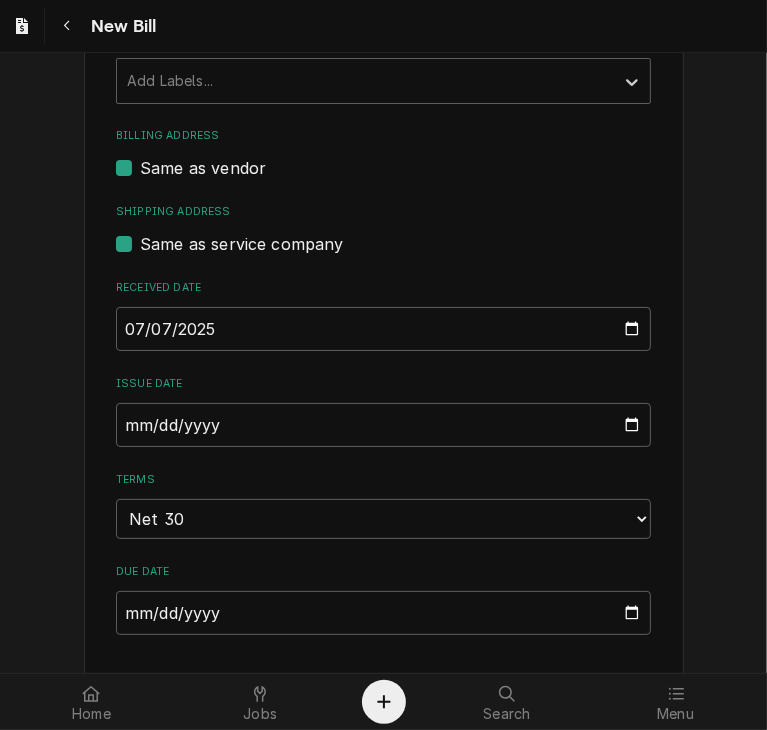click on "Please provide the following information to create your bill: Vendor Details Vendor HOMEDEPOT Vendor Notes Terms: NET 30 CK Basic Details Created From Purchase Order Unpaid $74.60 Vendor Invoice ID 6081082 Labels  ( optional ) Add Labels... Billing Address Same as vendor Shipping Address Same as service company Received Date 2025-07-07 Issue Date 0025-06-24 Terms Choose payment terms... Same Day Net 7 Net 14 Net 21 Net 30 Net 45 Net 60 Net 90 Due Date 1925-07-24 Charge Details Service Charges Add Service Charge Parts and Materials  ( if any ) Short Description Misc. Service Supply Manufacturer — Manufacturer Part # — Subtype [#2-DUAL] MISC-NON-INVEN Qty. 1 Cost $74.60 Amount $74.60 Detailed  Summary truck stock tape, batteries, blades, splicers  Ryan S Add Part or Material Trip Charges, Diagnostic Fees, etc.  ( if any ) Add Miscellaneous Charge Discounts  ( if any ) Add Discount Attachments  ( if any ) Add Attachment Total $74.60 Create Preview Bill Save Draft" at bounding box center (383, 628) 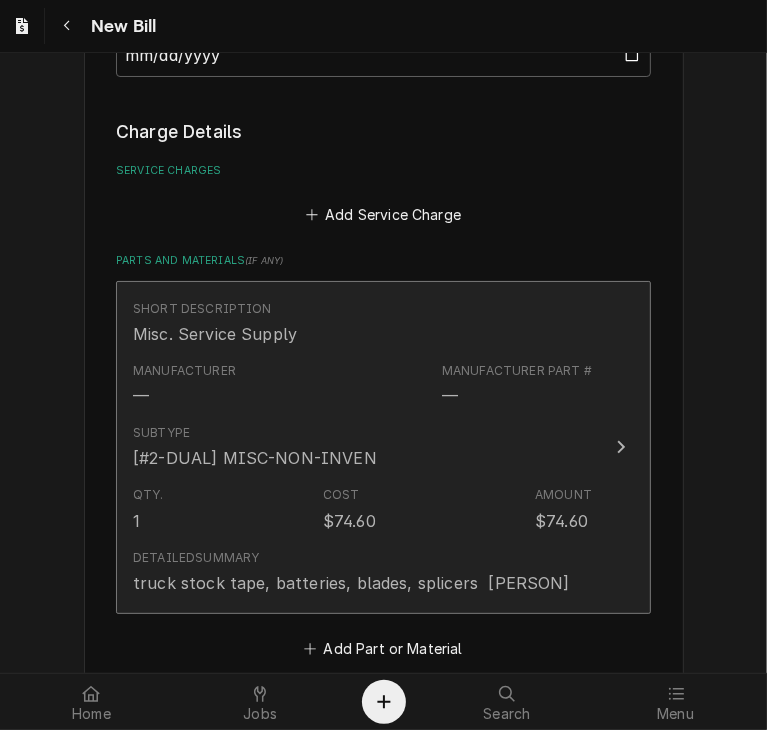 scroll, scrollTop: 1149, scrollLeft: 0, axis: vertical 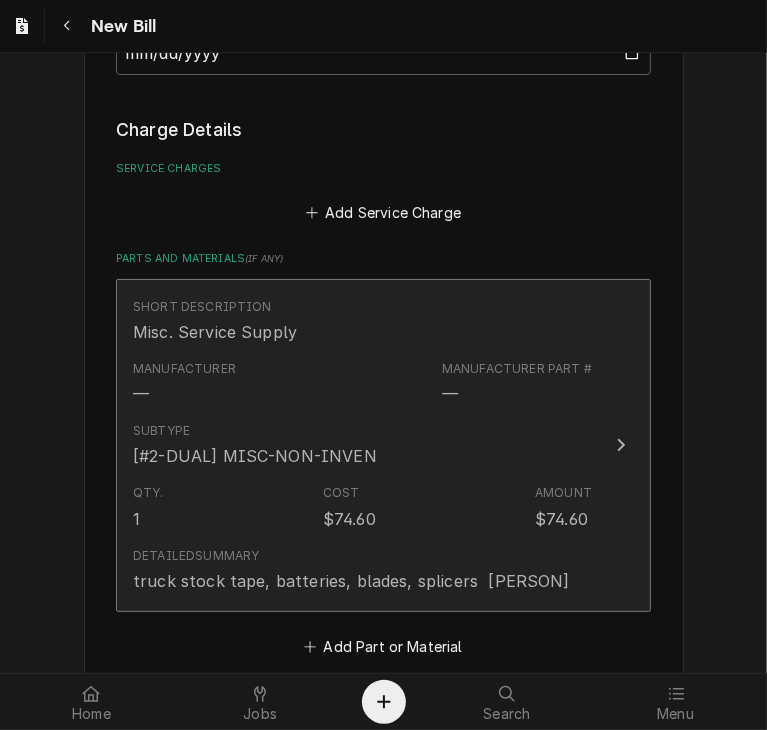 click at bounding box center [621, 445] 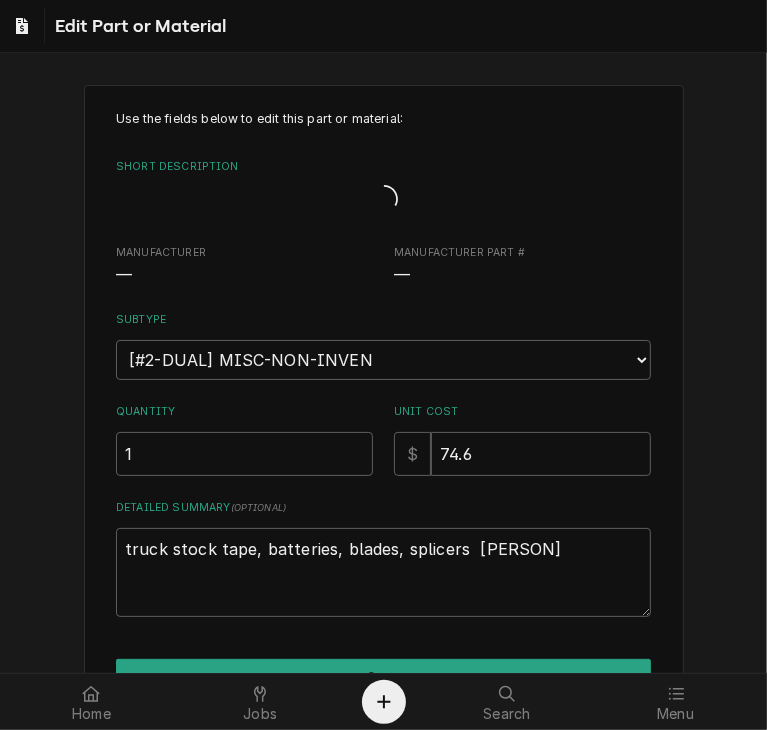 scroll, scrollTop: 0, scrollLeft: 0, axis: both 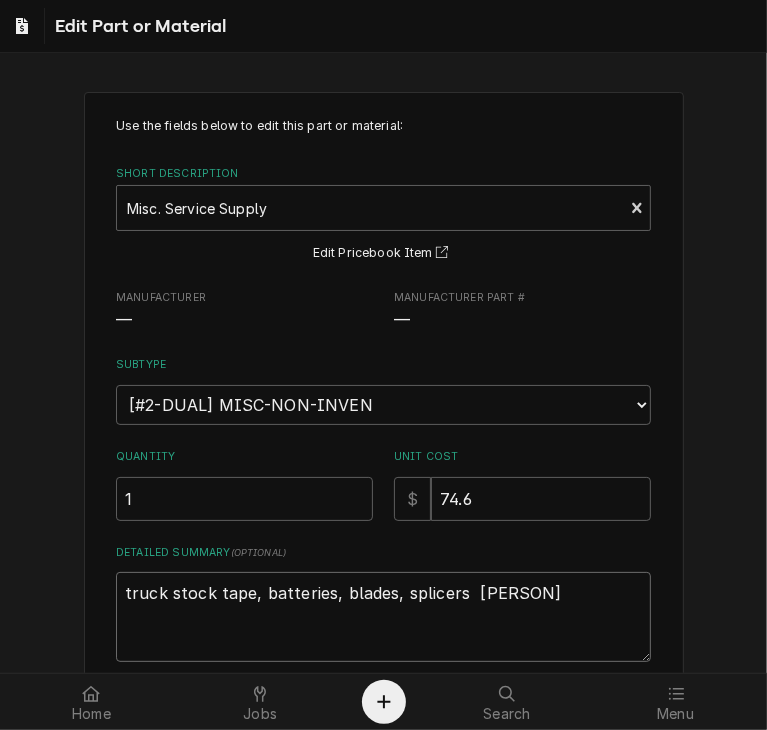drag, startPoint x: 520, startPoint y: 585, endPoint x: 102, endPoint y: 606, distance: 418.5272 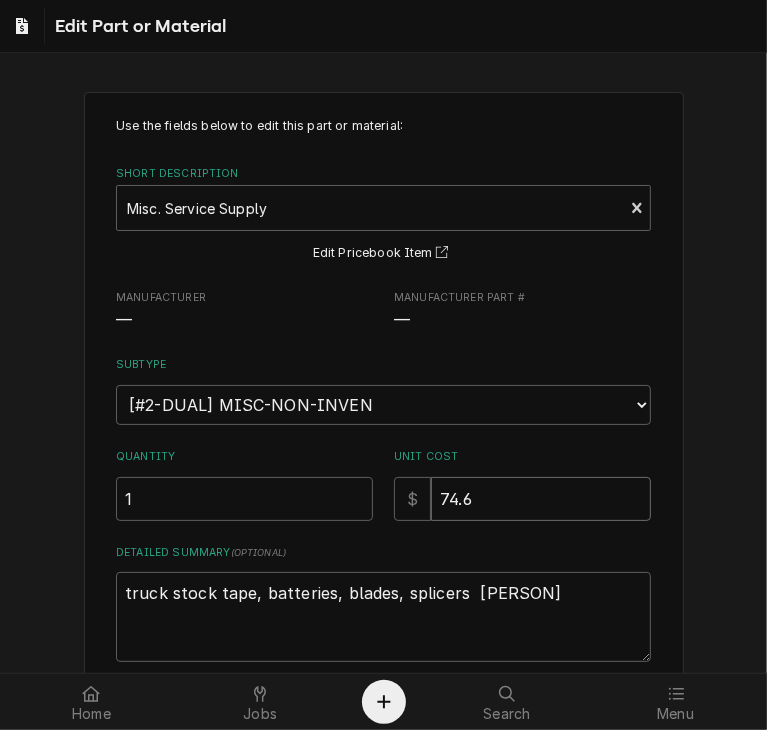 drag, startPoint x: 469, startPoint y: 513, endPoint x: 375, endPoint y: 493, distance: 96.10411 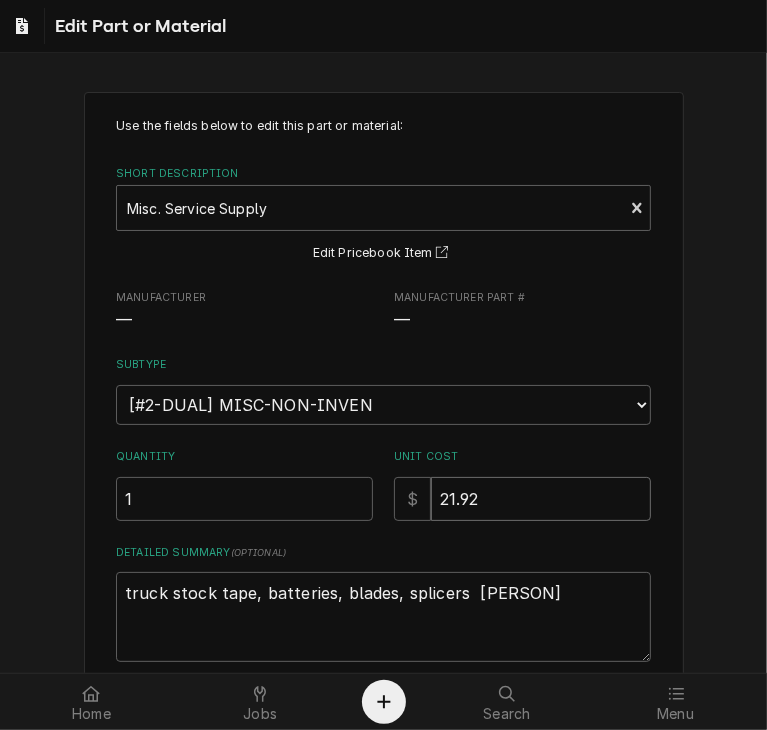 type on "21.92" 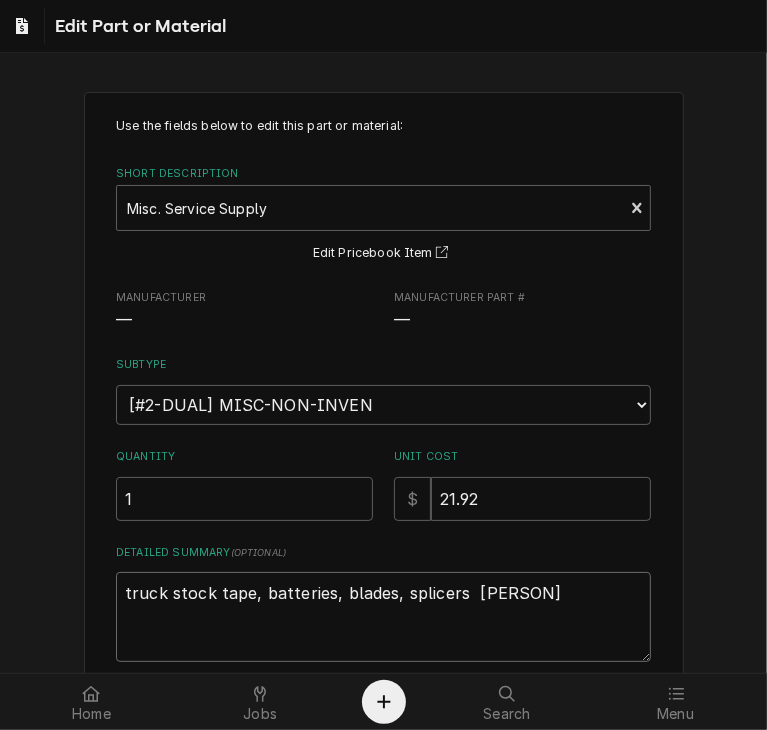 drag, startPoint x: 384, startPoint y: 589, endPoint x: 205, endPoint y: 589, distance: 179 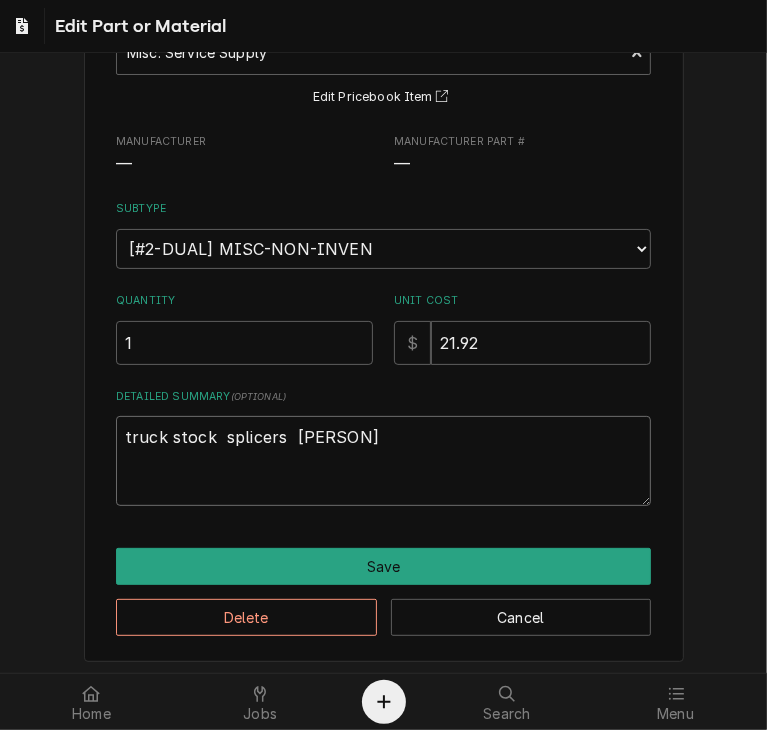 scroll, scrollTop: 159, scrollLeft: 0, axis: vertical 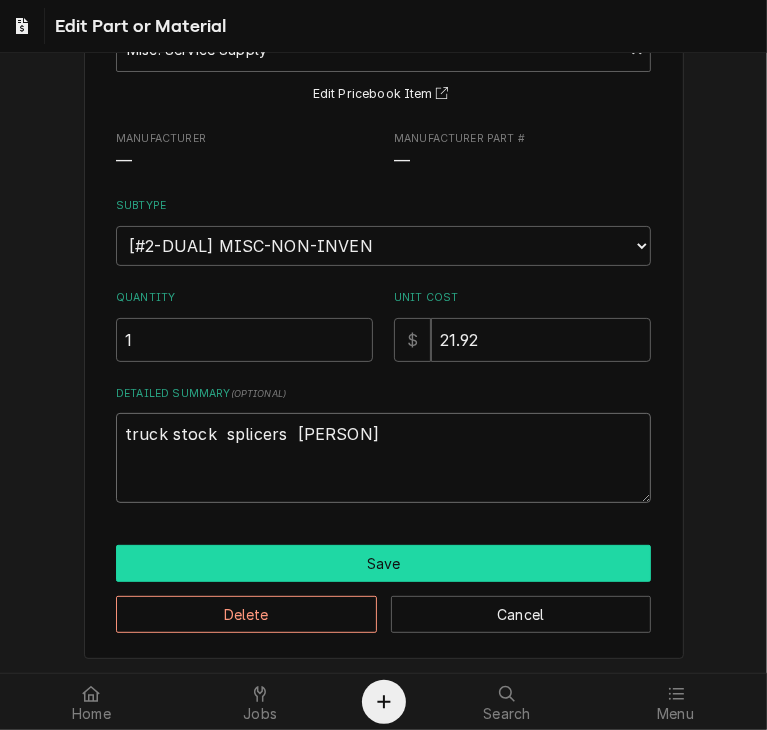 type on "truck stock  splicers  Ryan S" 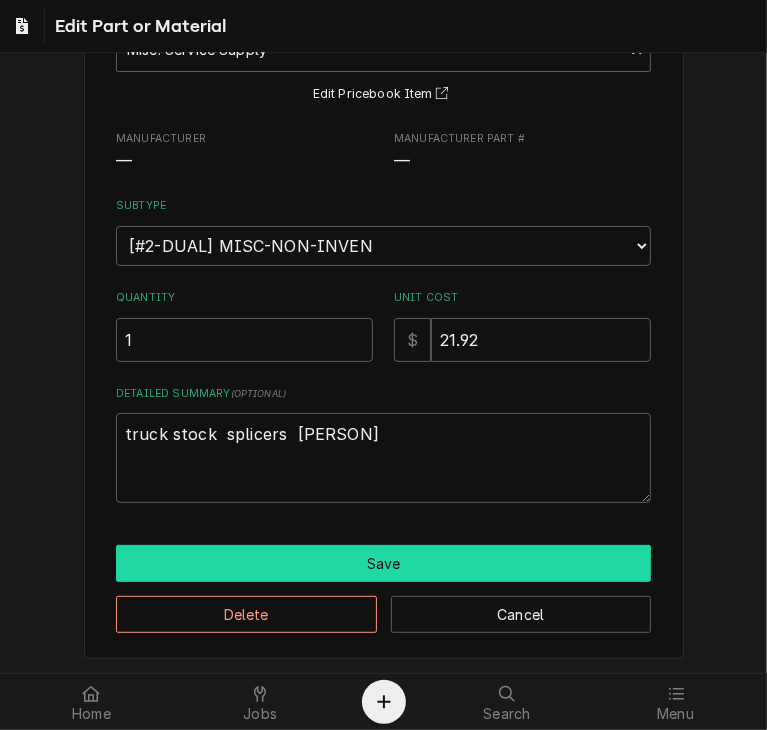 click on "Save" at bounding box center (383, 563) 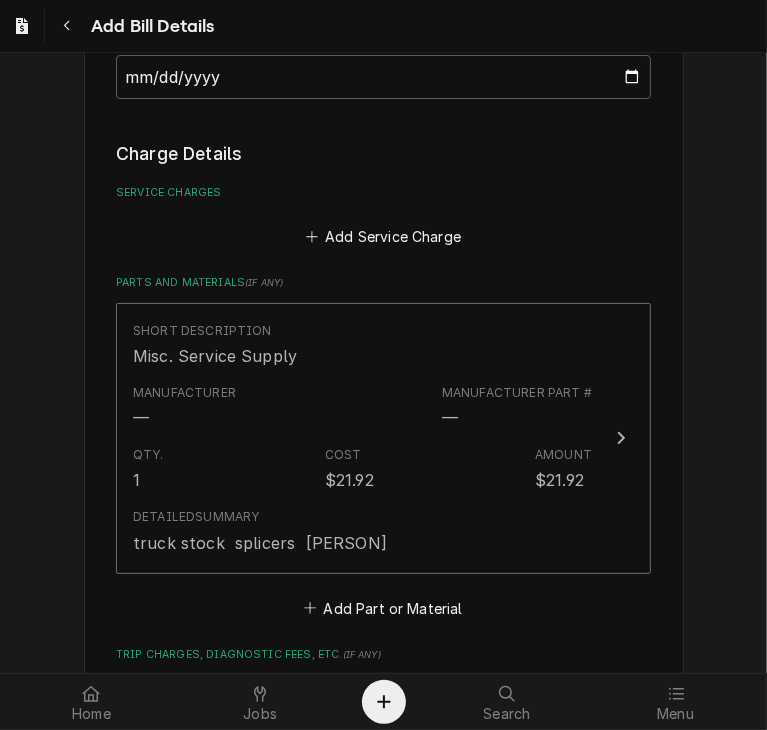scroll, scrollTop: 1125, scrollLeft: 0, axis: vertical 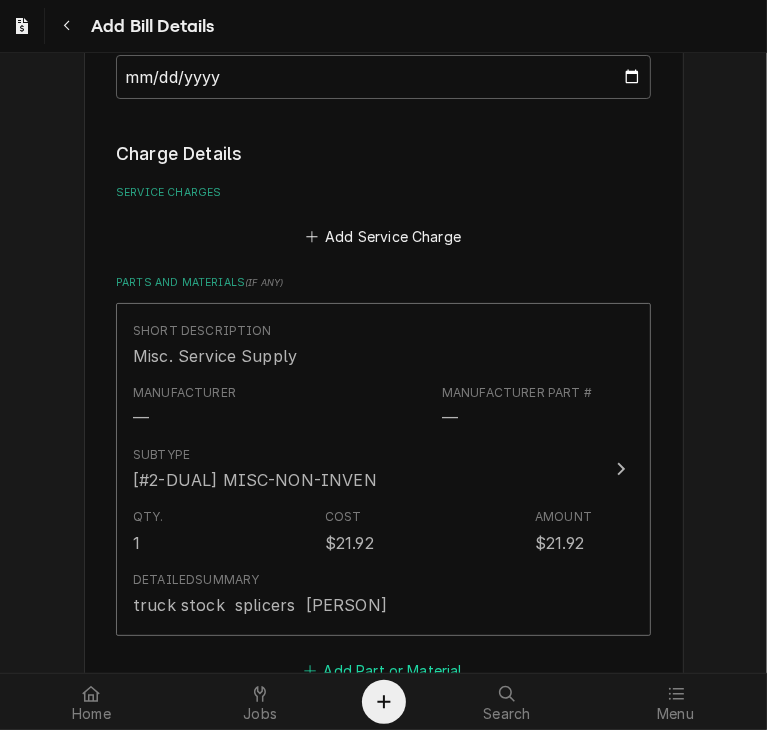 click on "Add Part or Material" at bounding box center (383, 670) 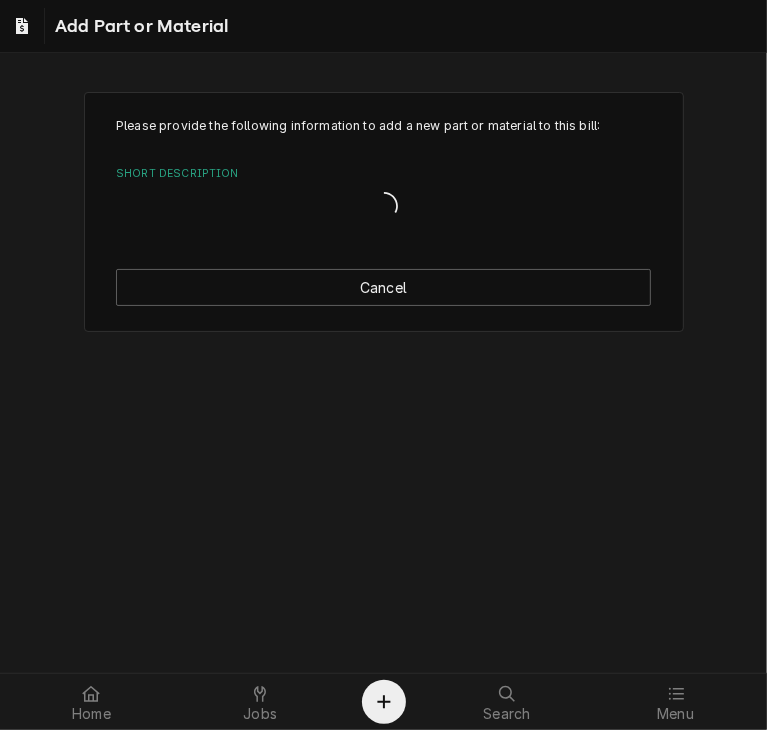 scroll, scrollTop: 0, scrollLeft: 0, axis: both 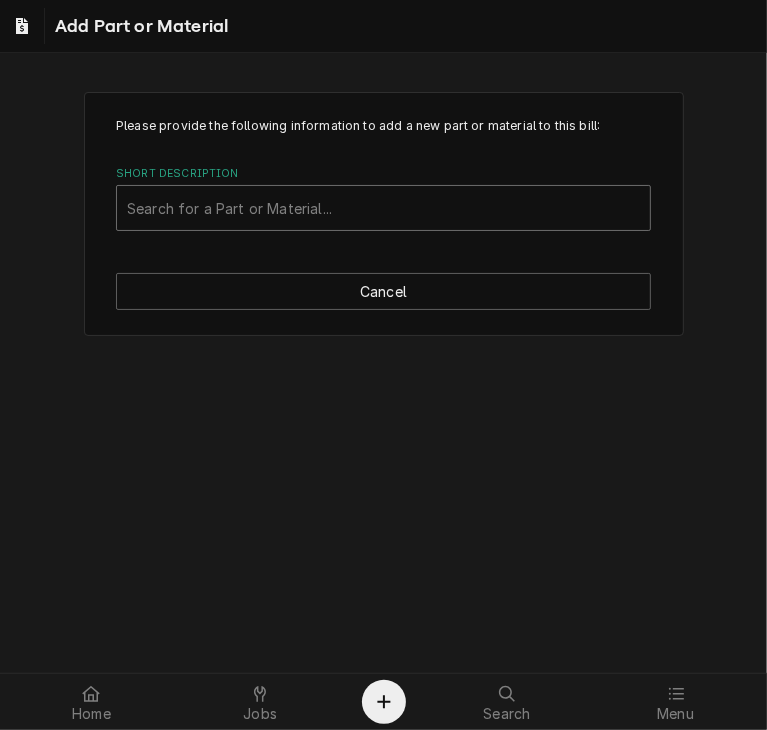 click at bounding box center [383, 208] 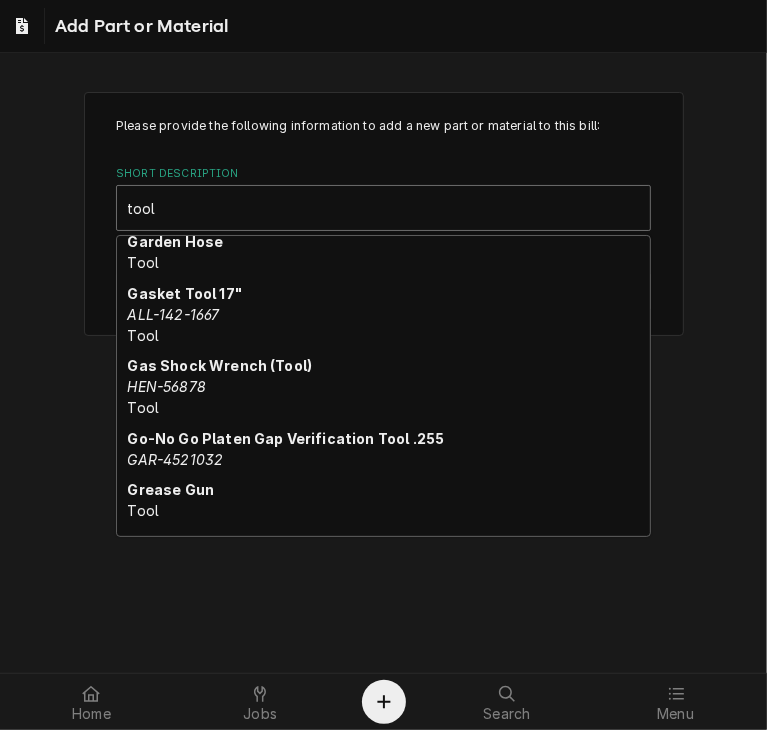 scroll, scrollTop: 1506, scrollLeft: 0, axis: vertical 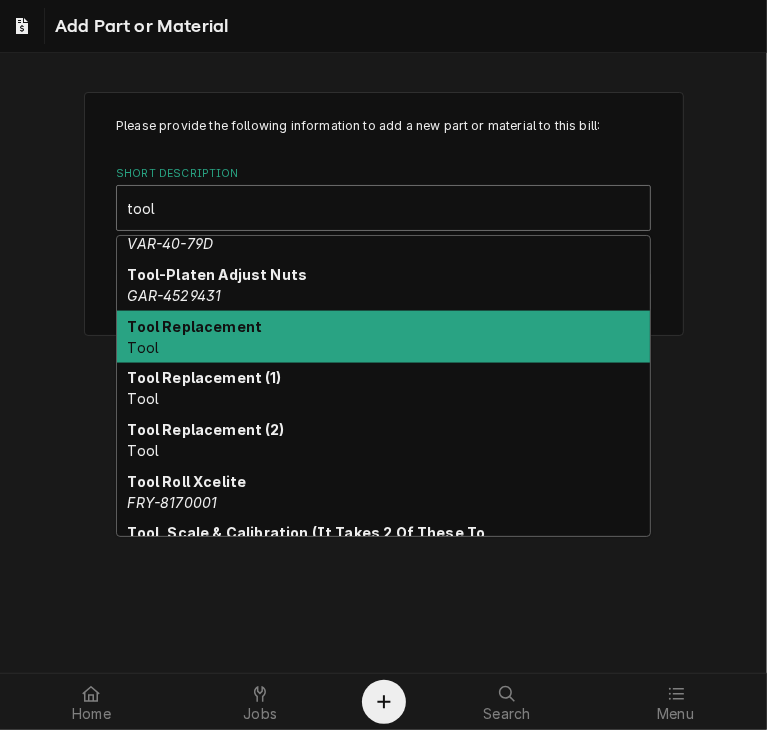 click on "Tool Replacement" at bounding box center (195, 326) 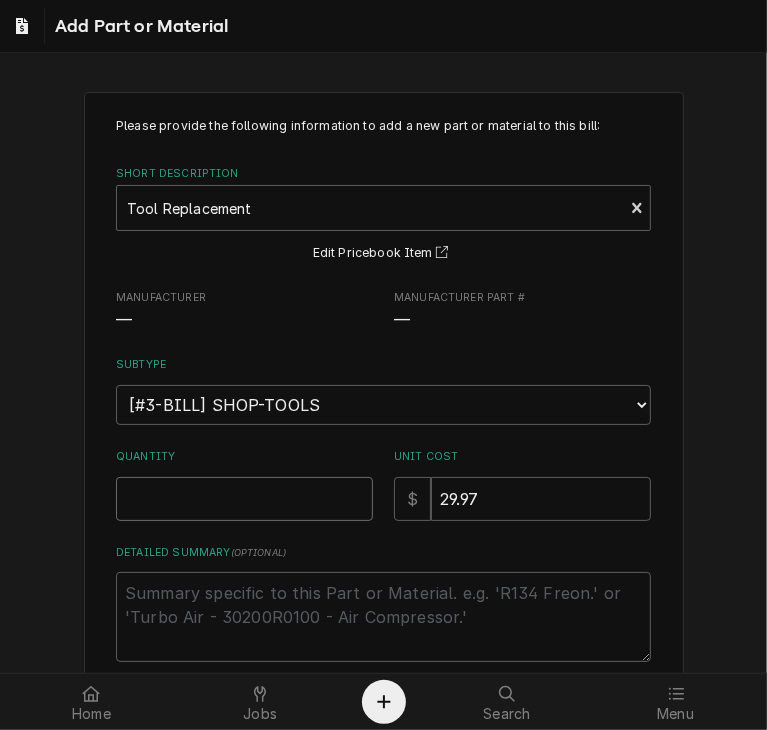 click on "Quantity" at bounding box center [244, 499] 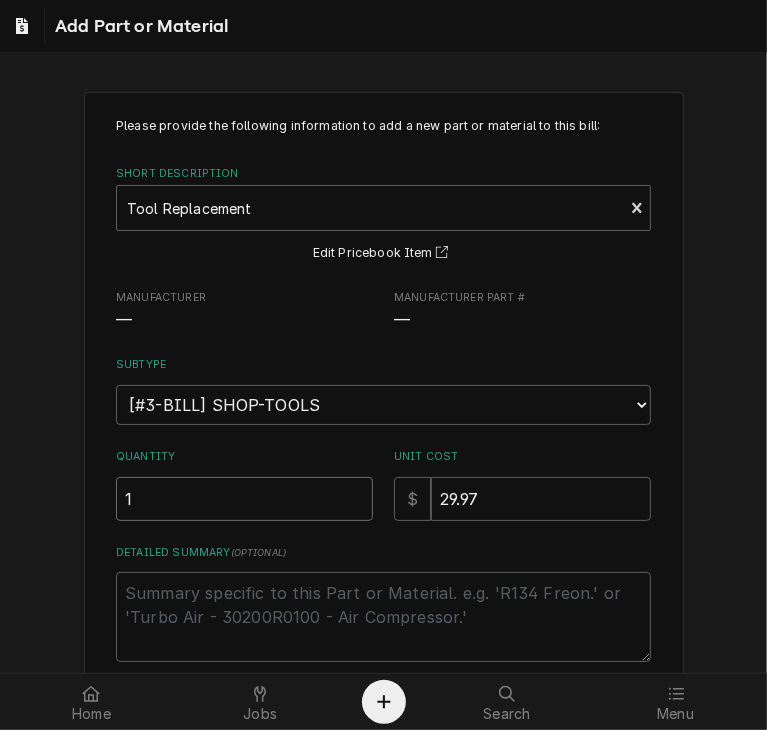 type on "1" 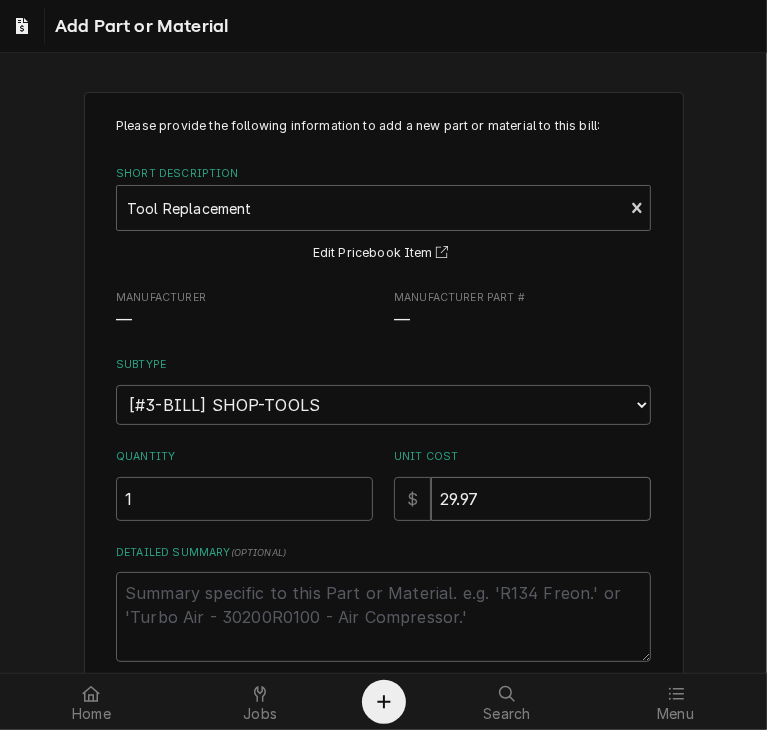 drag, startPoint x: 483, startPoint y: 498, endPoint x: 370, endPoint y: 509, distance: 113.534134 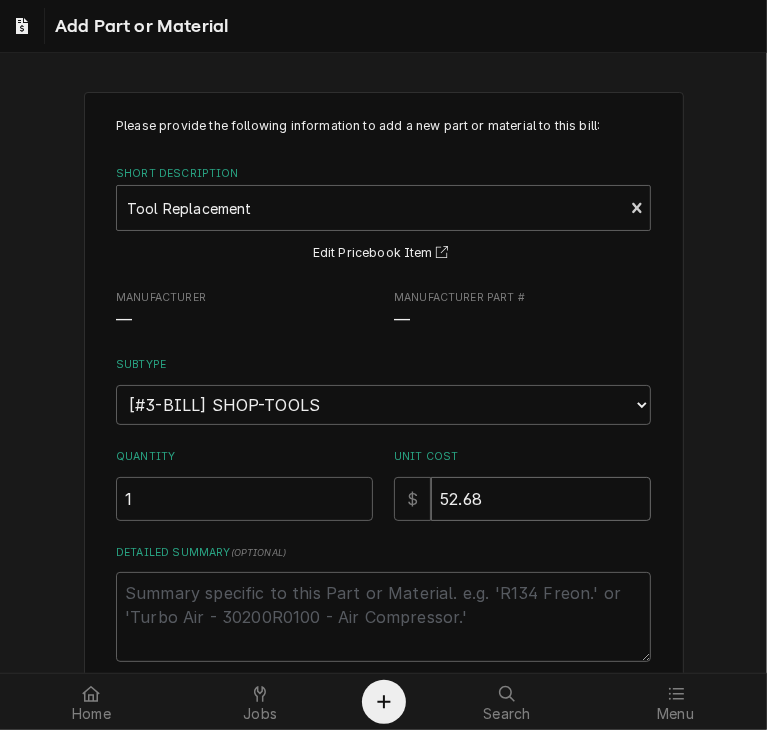 type on "52.68" 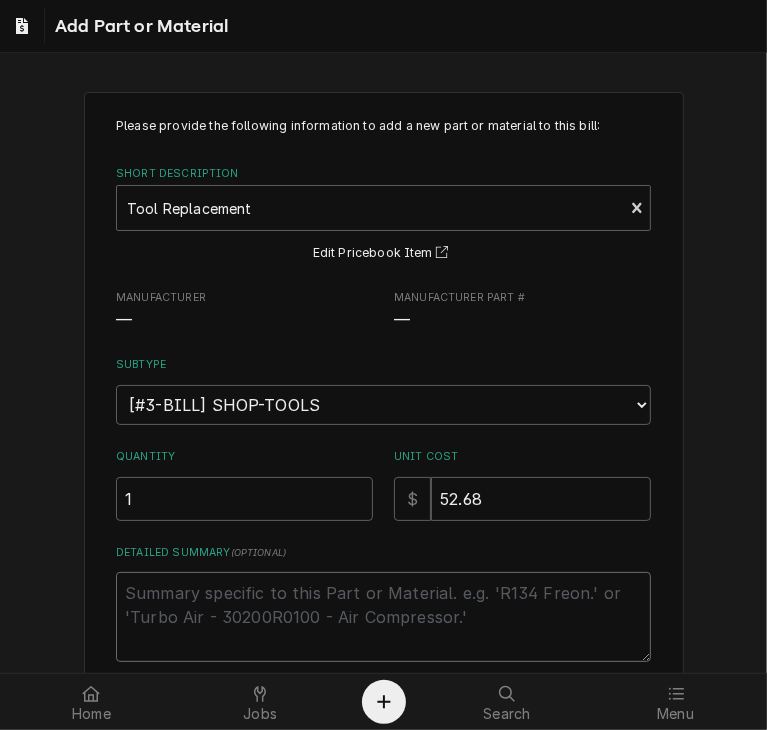 click on "Detailed Summary  ( optional )" at bounding box center (383, 617) 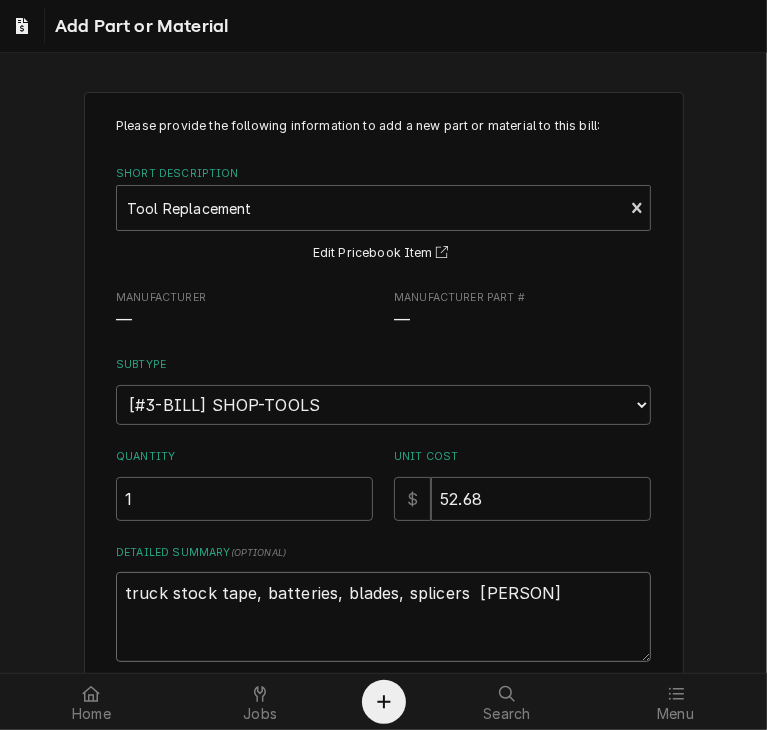 drag, startPoint x: 449, startPoint y: 598, endPoint x: 391, endPoint y: 597, distance: 58.00862 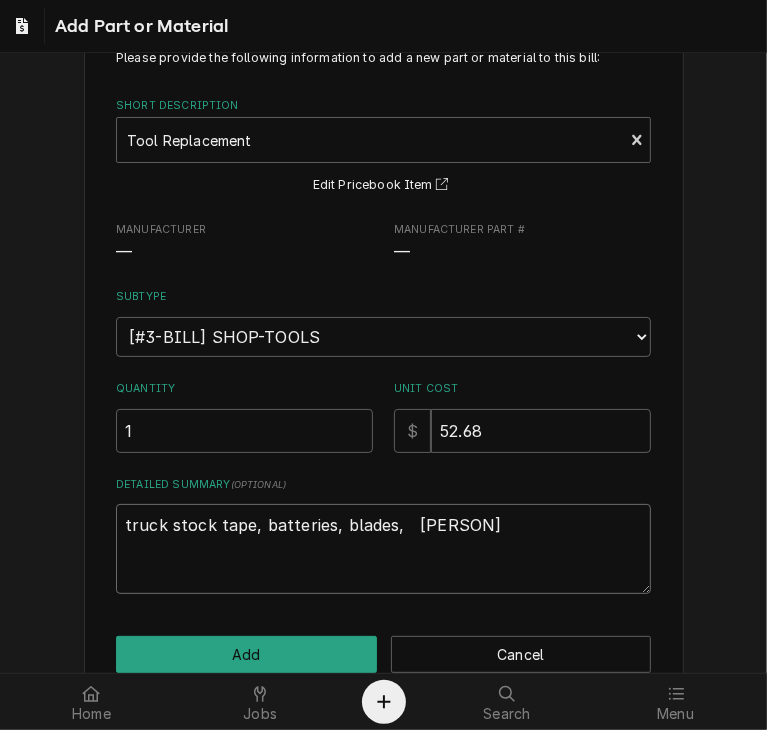 scroll, scrollTop: 108, scrollLeft: 0, axis: vertical 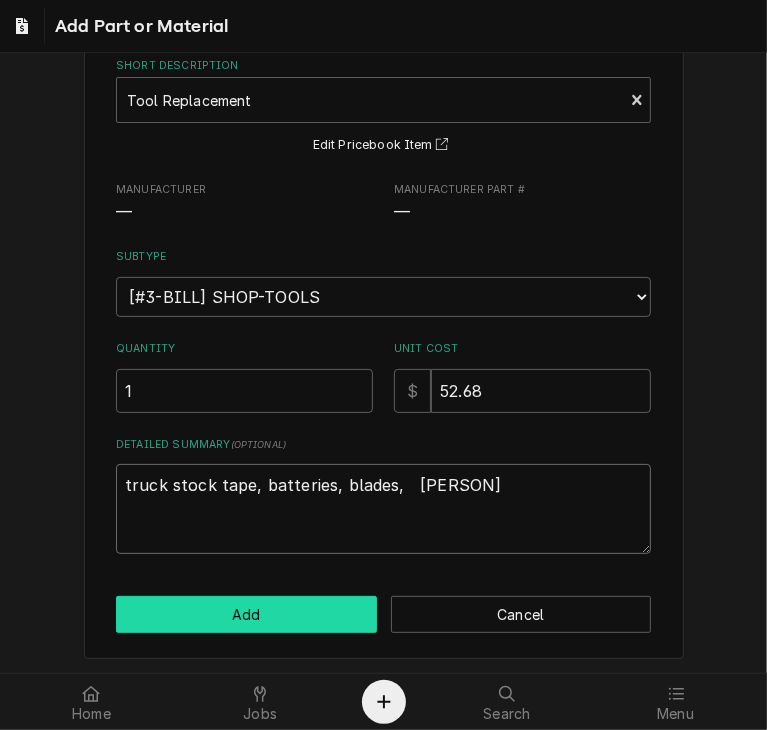 type on "truck stock tape, batteries, blades,   Ryan S" 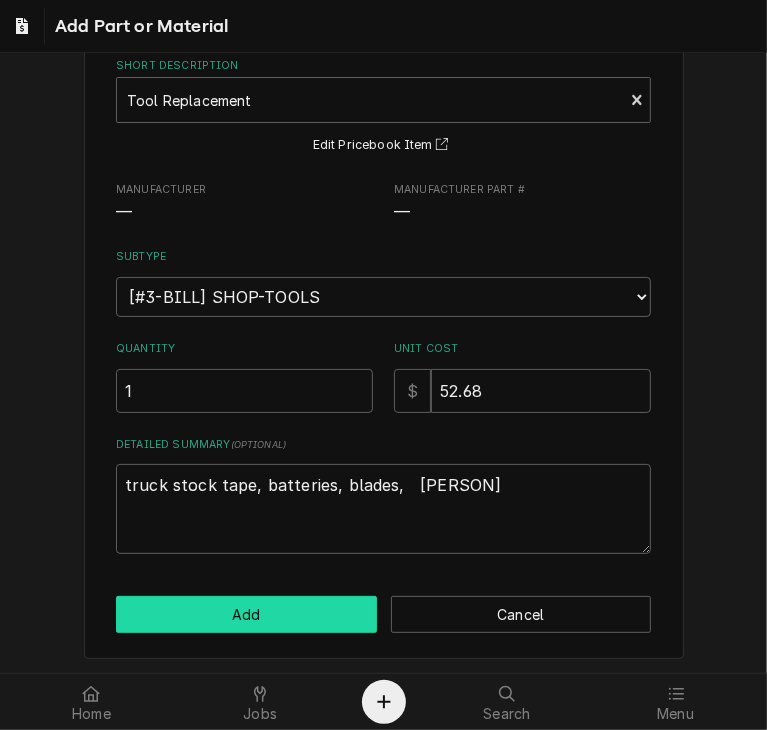click on "Add" at bounding box center (246, 614) 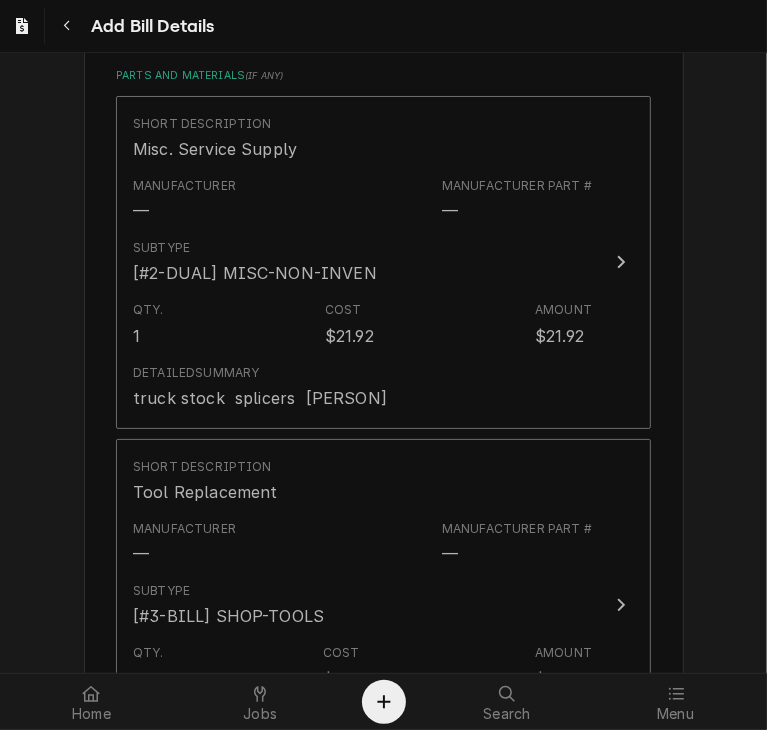 scroll, scrollTop: 1343, scrollLeft: 0, axis: vertical 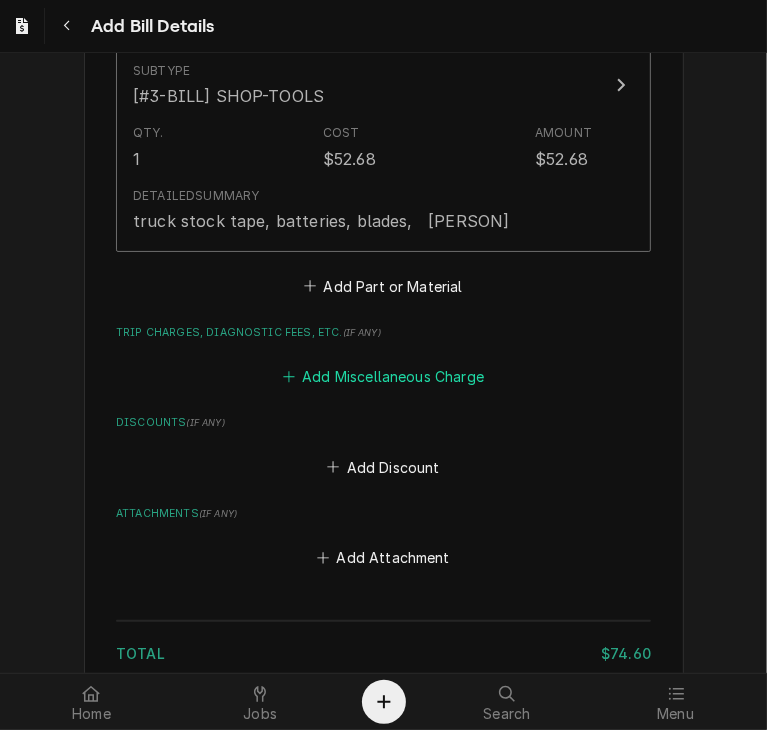click on "Add Miscellaneous Charge" at bounding box center [383, 377] 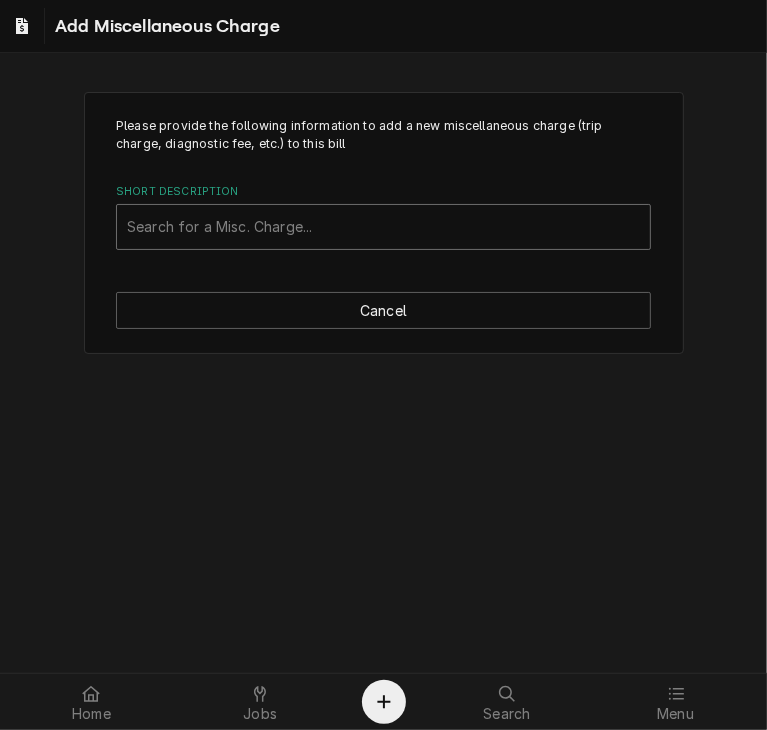 click at bounding box center (383, 227) 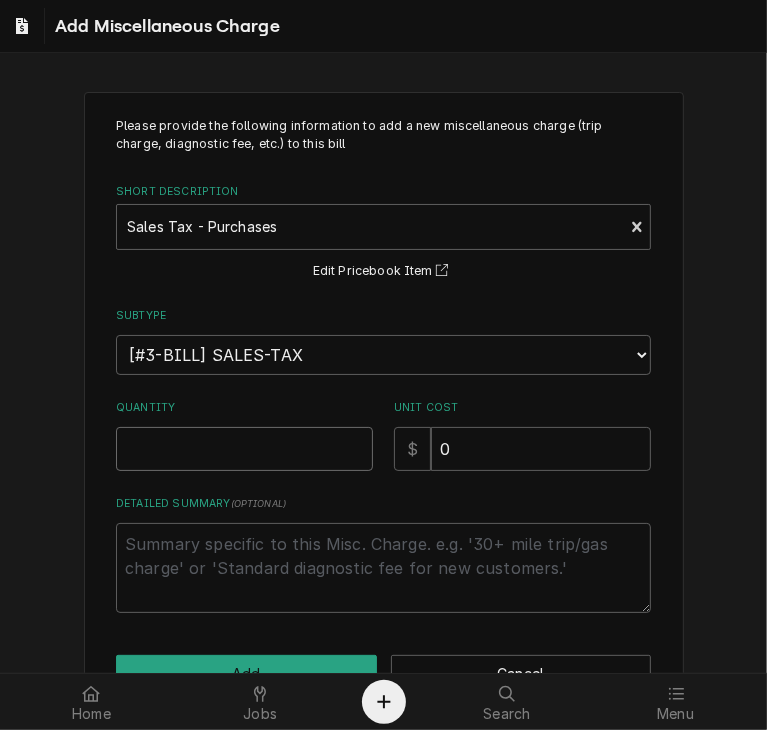 click on "Quantity" at bounding box center [244, 449] 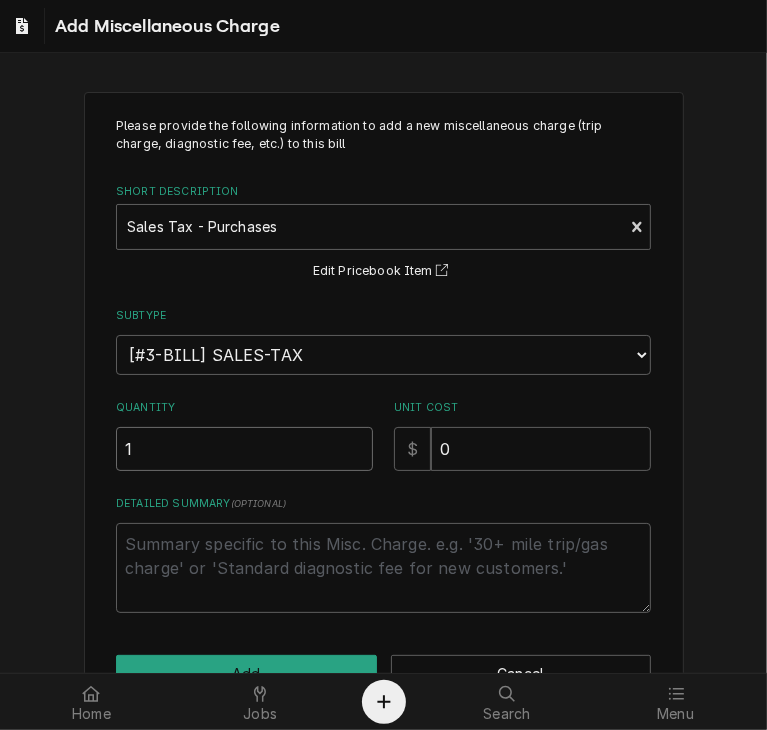 type on "1" 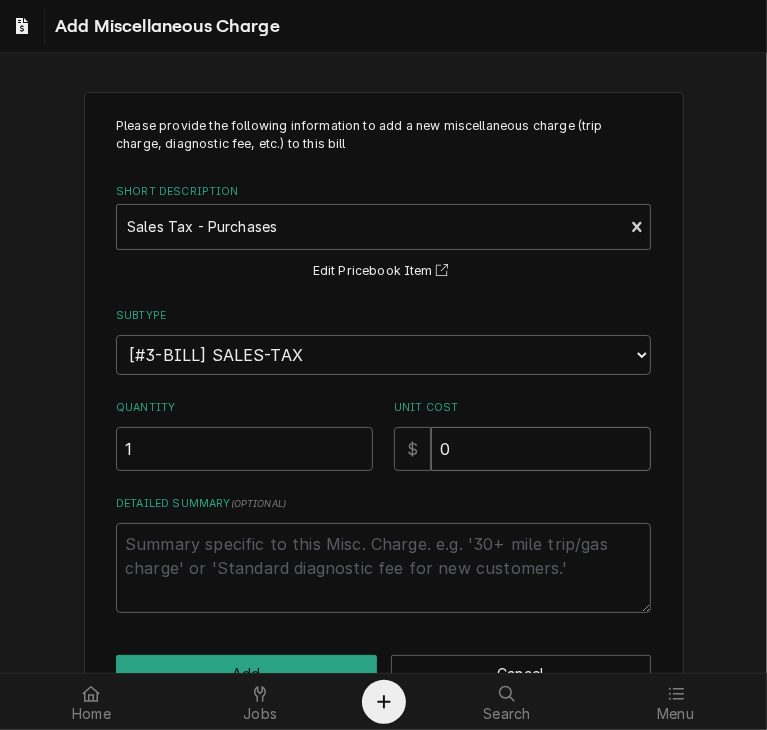 drag, startPoint x: 451, startPoint y: 449, endPoint x: 394, endPoint y: 457, distance: 57.558666 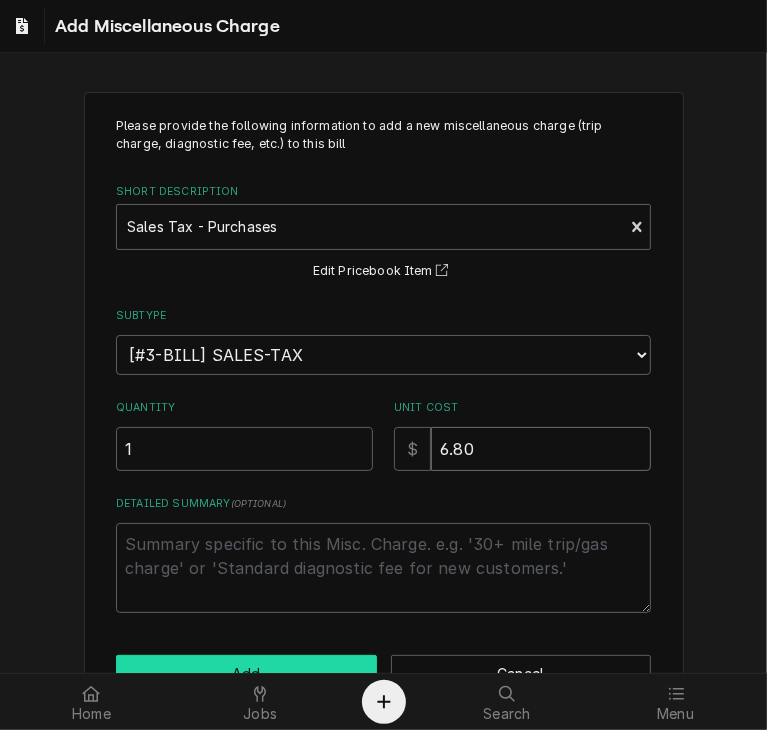 type on "6.80" 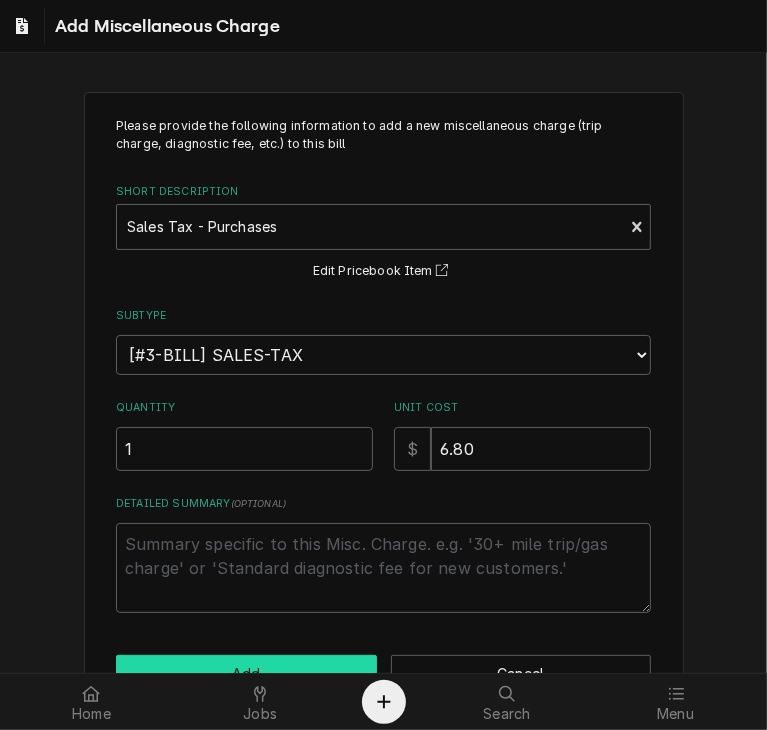 click on "Add" at bounding box center (246, 673) 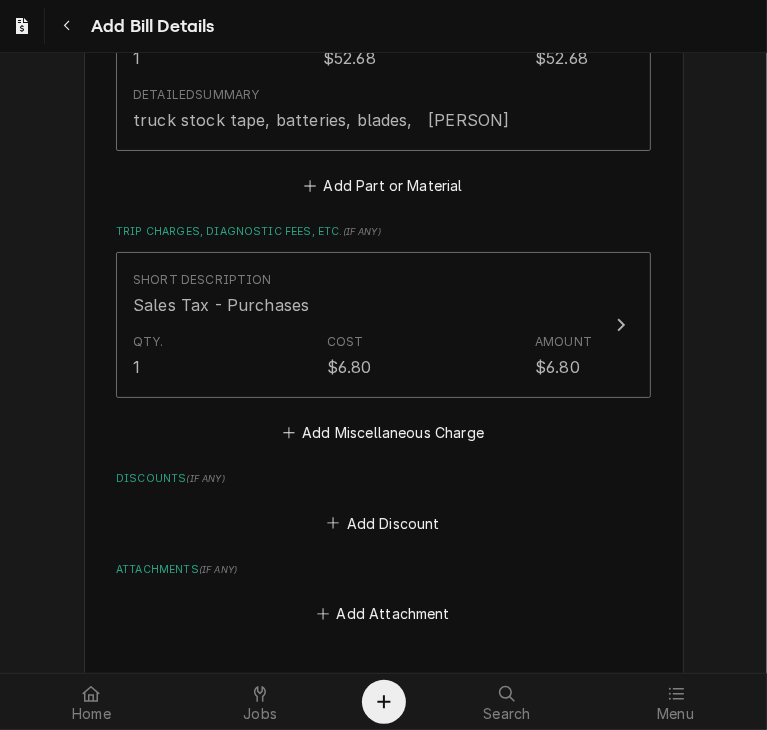 scroll, scrollTop: 1952, scrollLeft: 0, axis: vertical 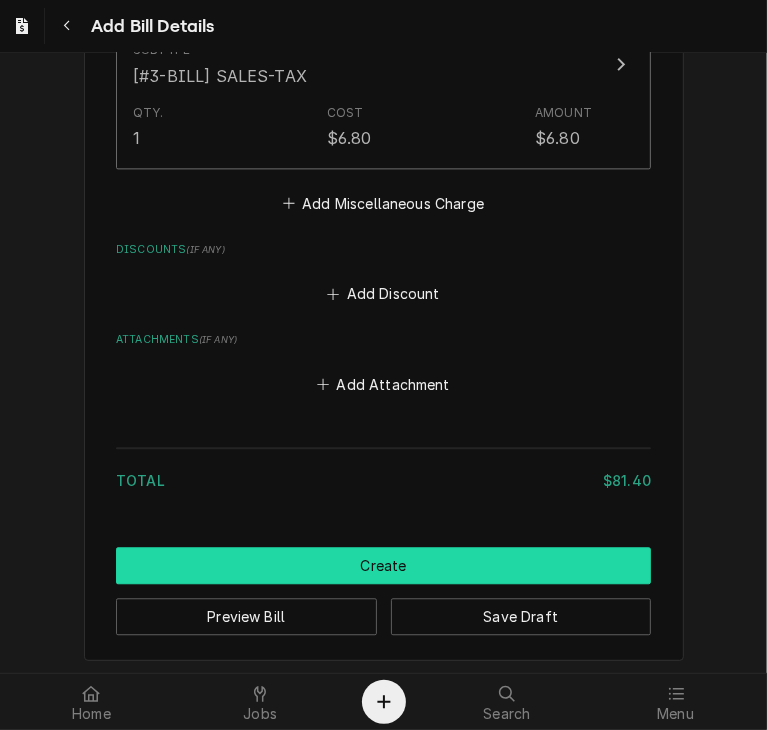 click on "Create" at bounding box center [383, 565] 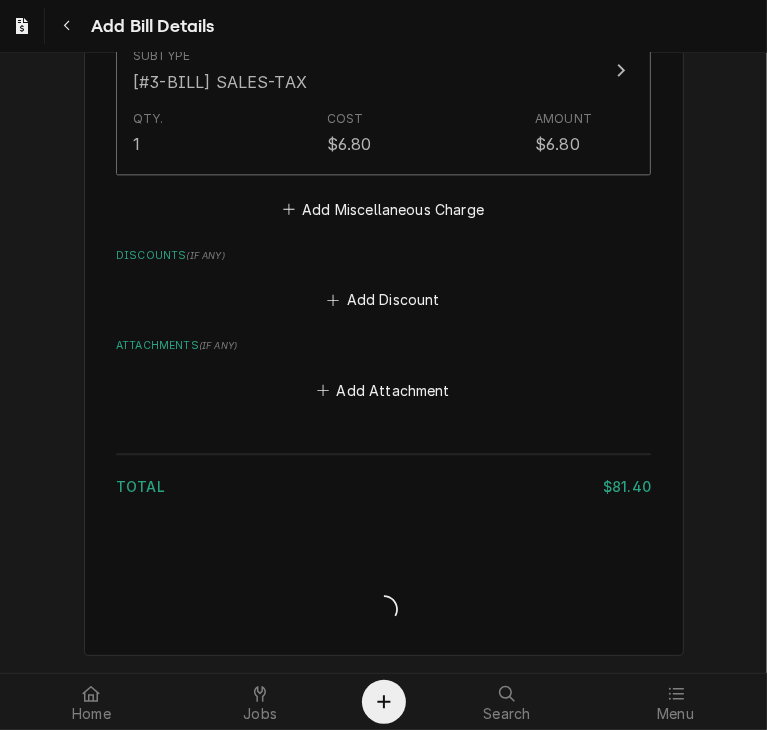 scroll, scrollTop: 2233, scrollLeft: 0, axis: vertical 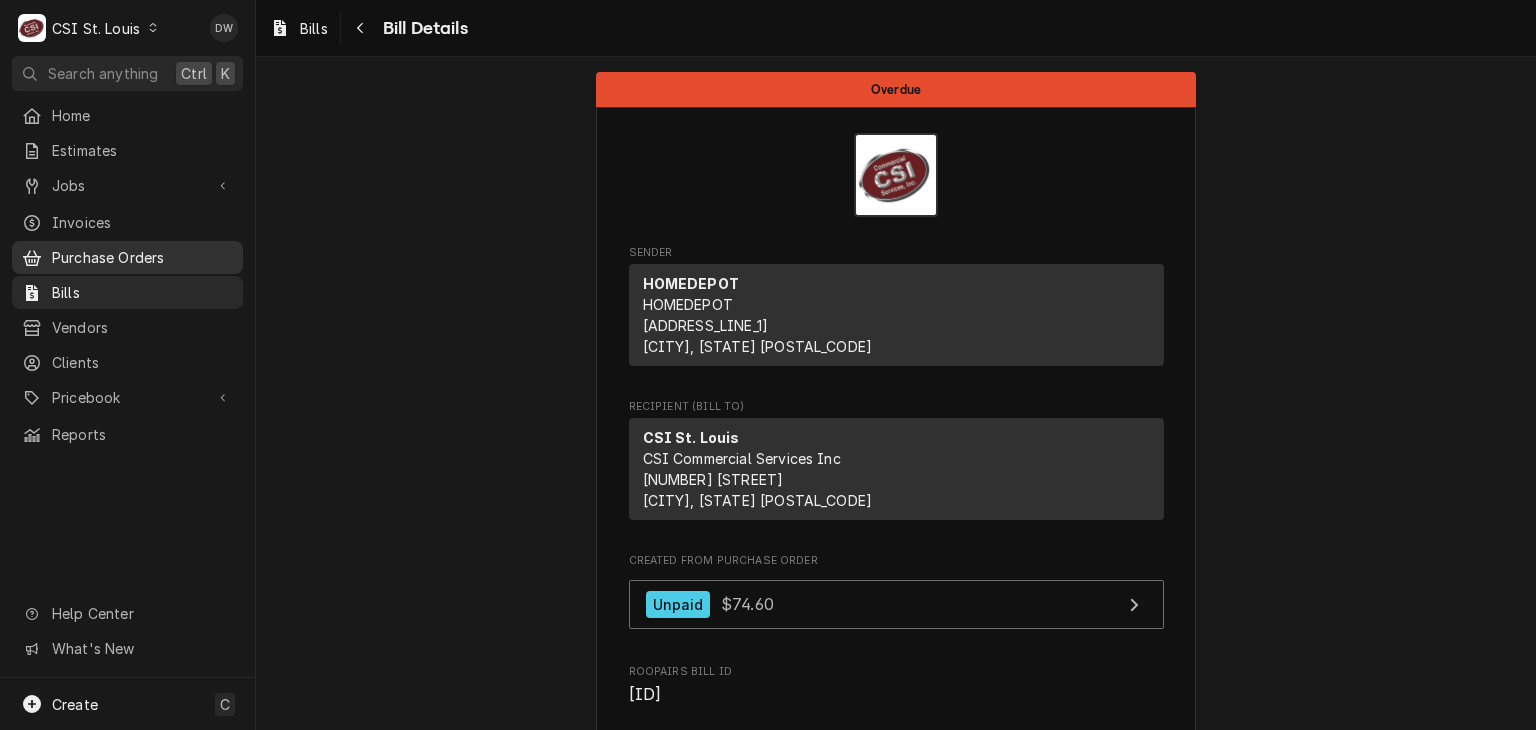 click on "Purchase Orders" at bounding box center [142, 257] 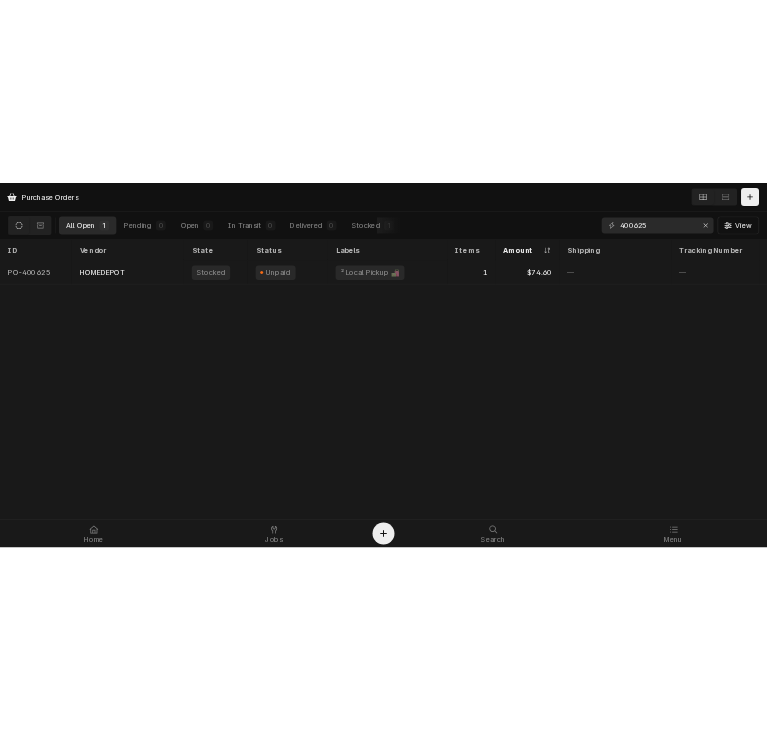 scroll, scrollTop: 0, scrollLeft: 0, axis: both 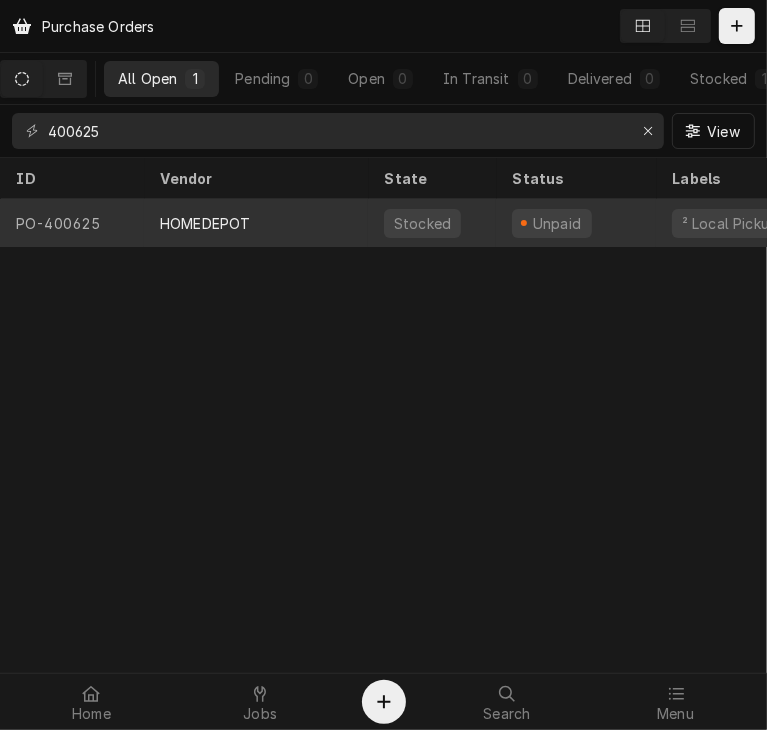 click on "HOMEDEPOT" at bounding box center (256, 223) 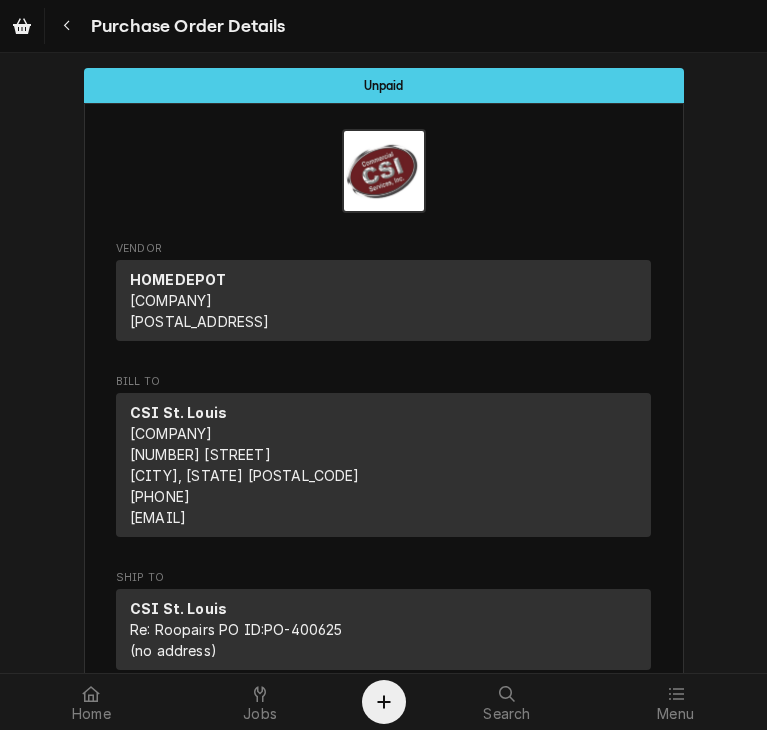 scroll, scrollTop: 0, scrollLeft: 0, axis: both 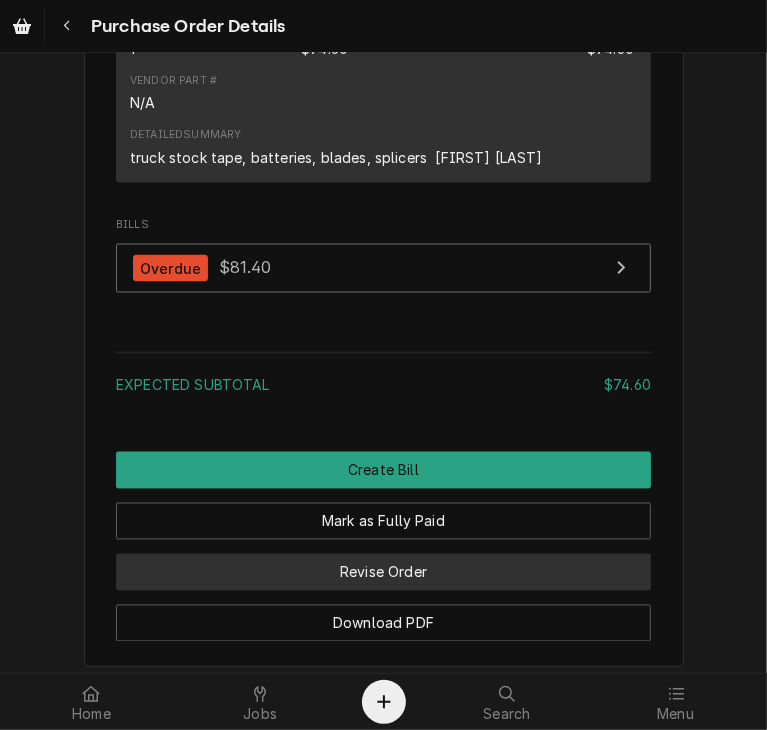 click on "Revise Order" at bounding box center [383, 521] 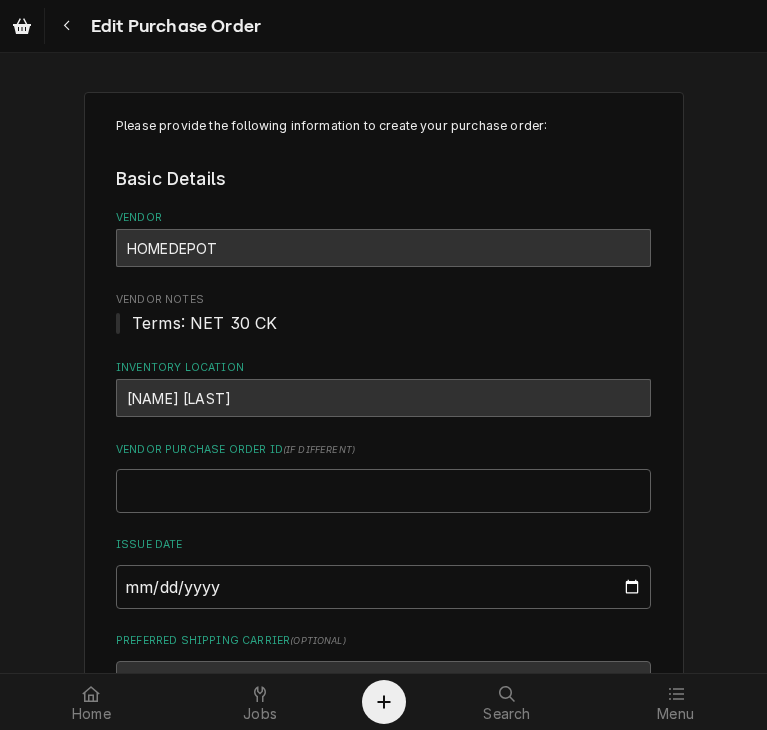 scroll, scrollTop: 0, scrollLeft: 0, axis: both 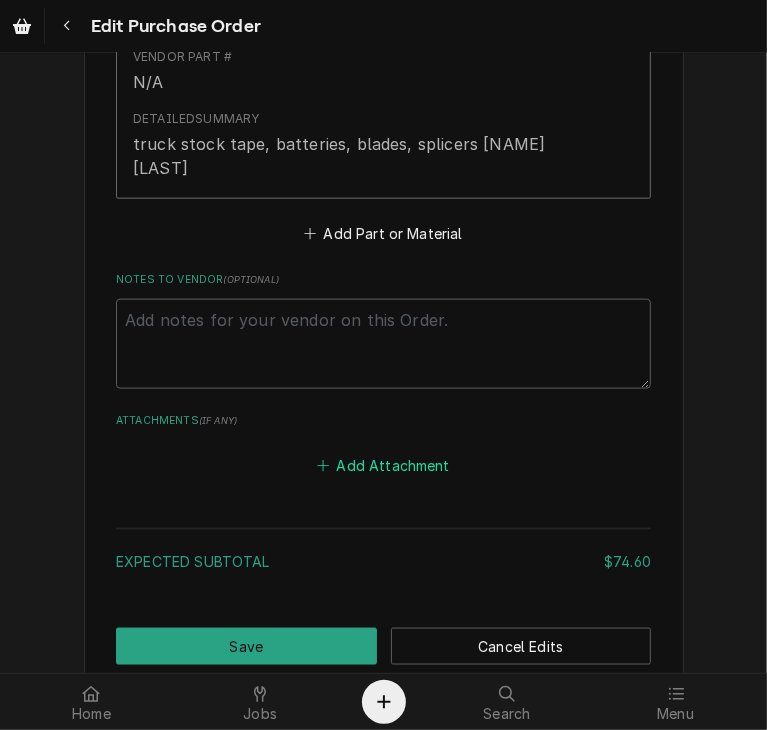 click on "Add Attachment" at bounding box center [384, 465] 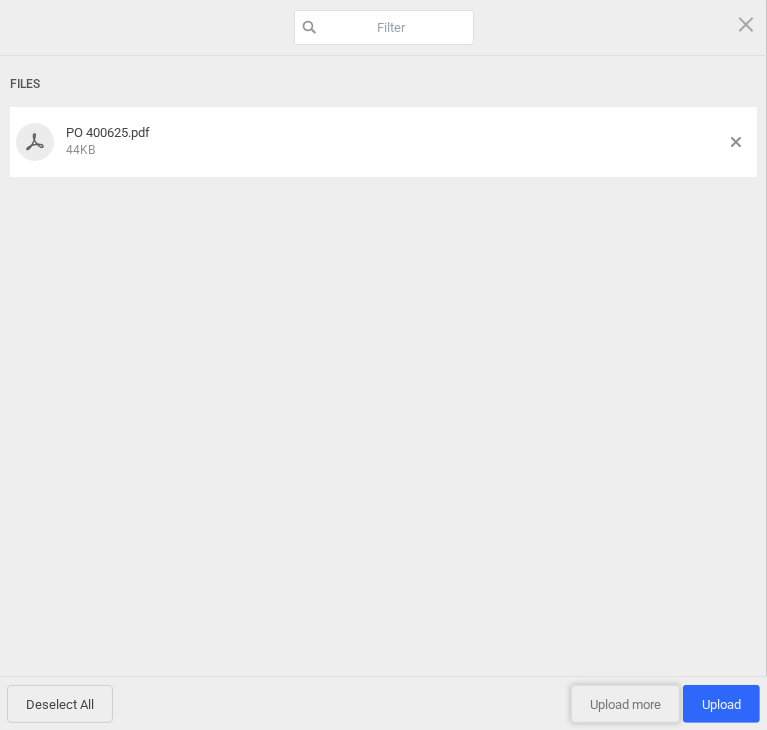 click on "Upload more" at bounding box center (625, 704) 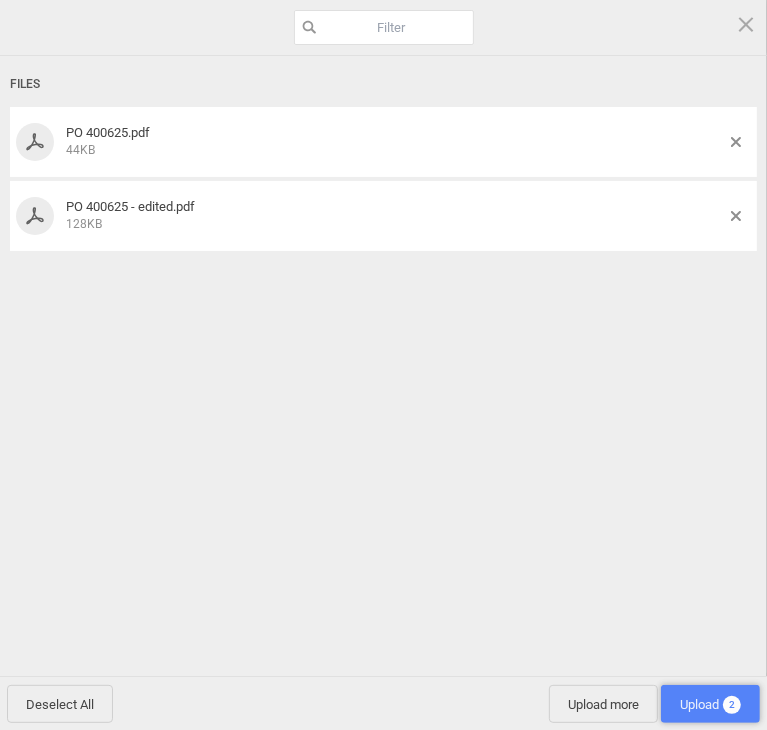 click on "Upload
2" at bounding box center (710, 704) 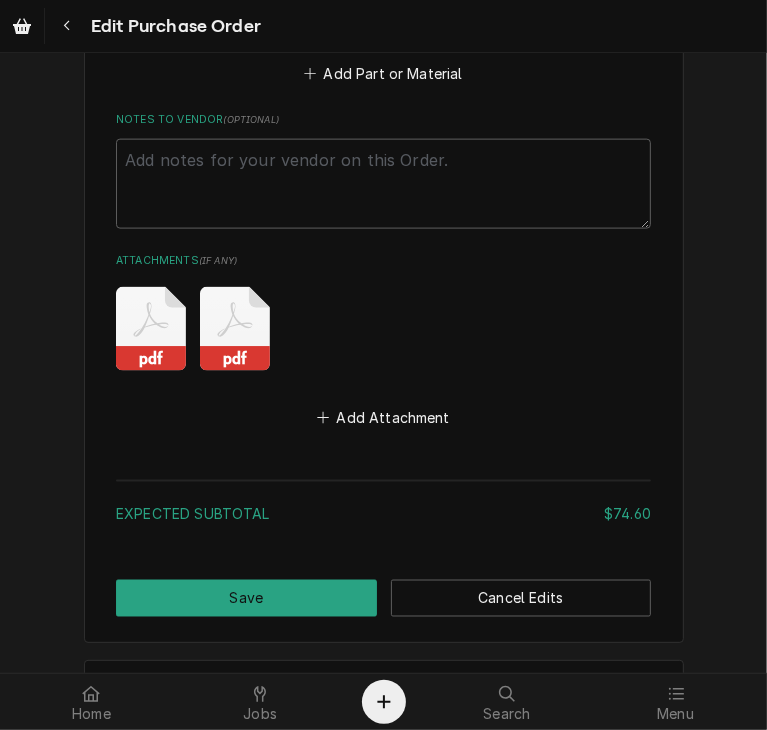 scroll, scrollTop: 1428, scrollLeft: 0, axis: vertical 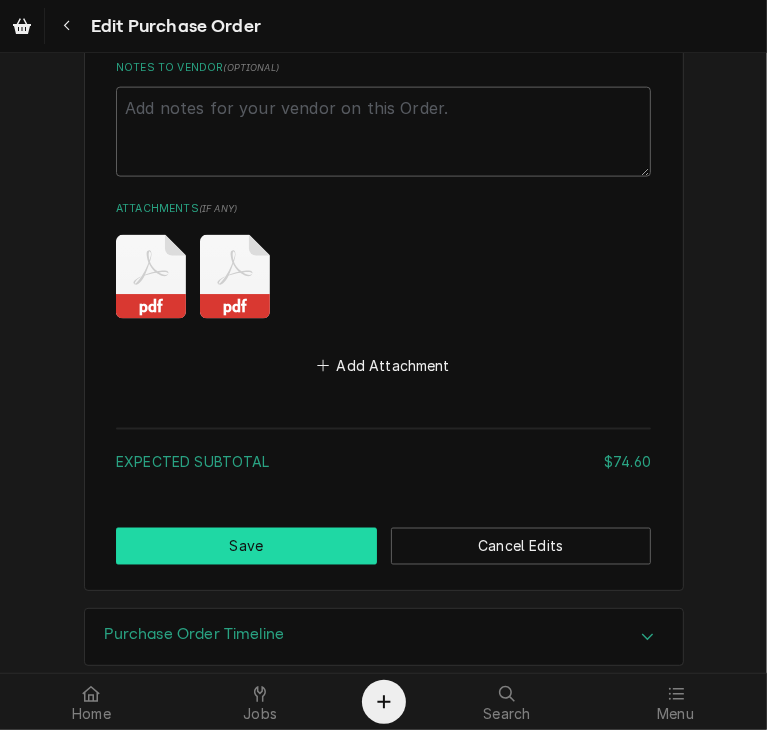 click on "Save" at bounding box center (246, 546) 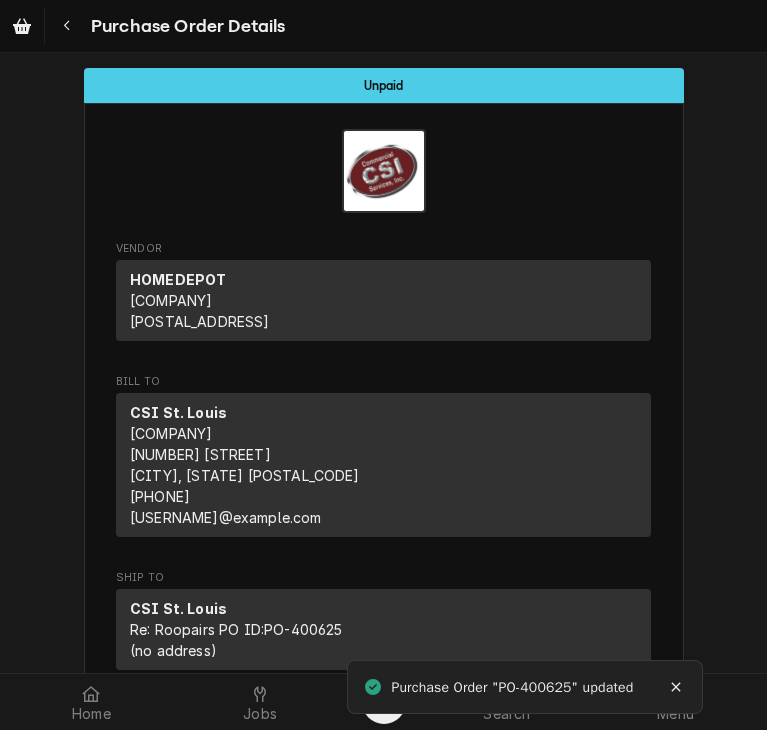 scroll, scrollTop: 0, scrollLeft: 0, axis: both 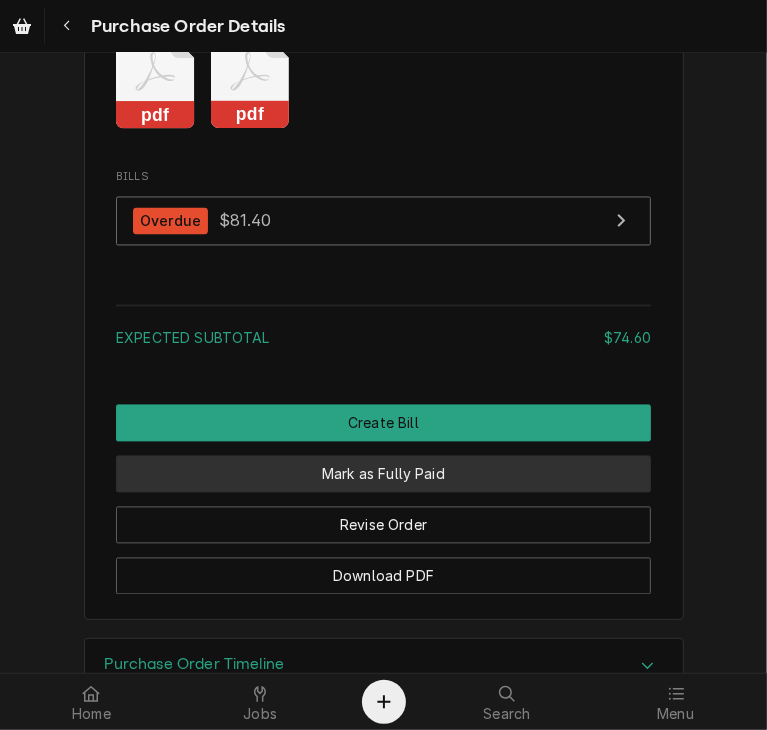 click on "Mark as Fully Paid" at bounding box center (383, 474) 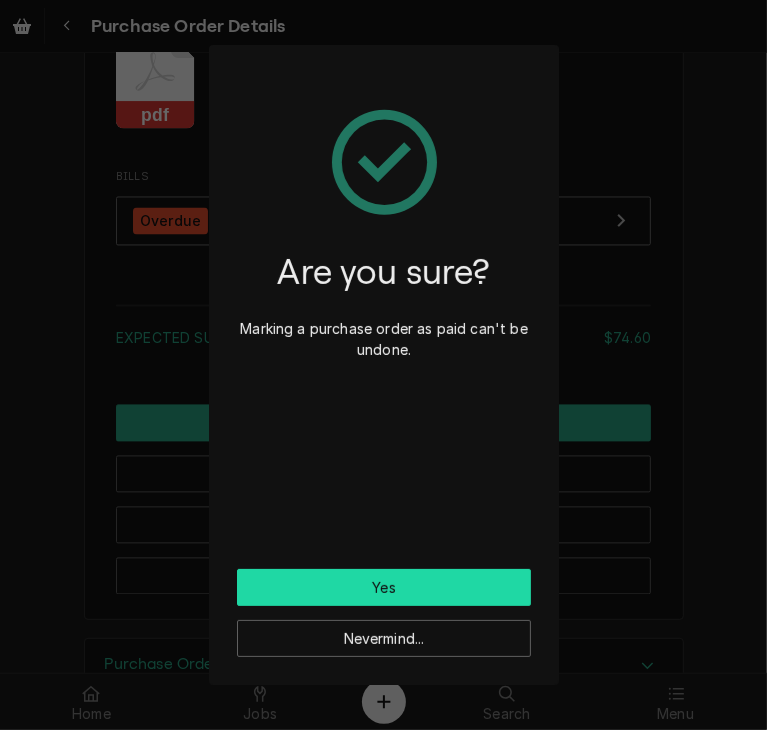 click on "Yes" at bounding box center (384, 587) 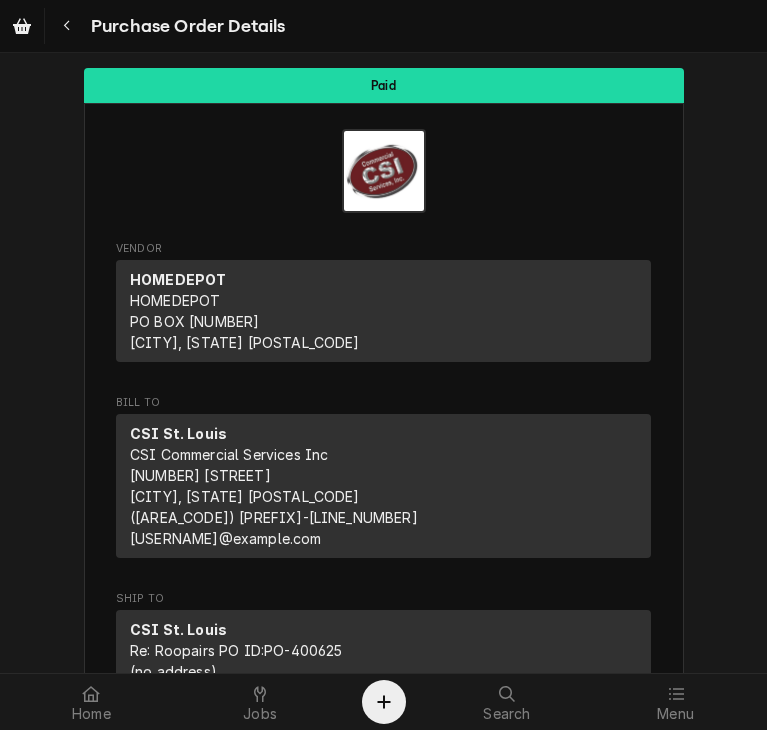 scroll, scrollTop: 0, scrollLeft: 0, axis: both 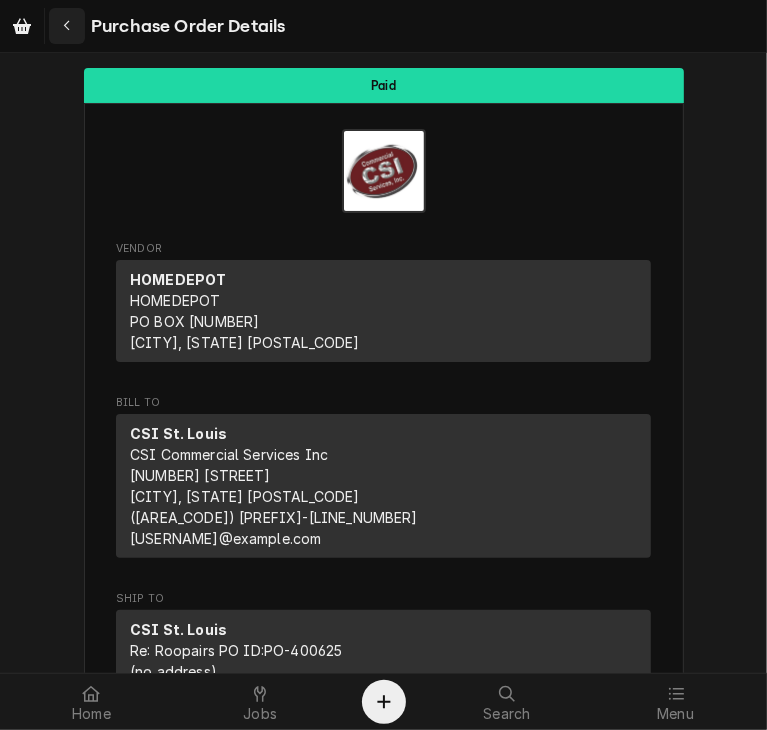 click at bounding box center (67, 26) 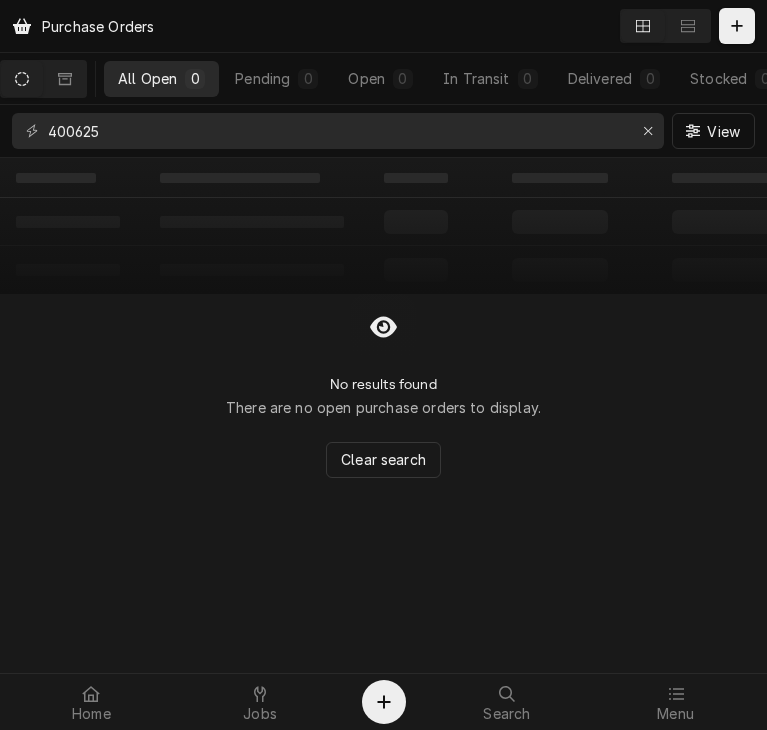 scroll, scrollTop: 0, scrollLeft: 0, axis: both 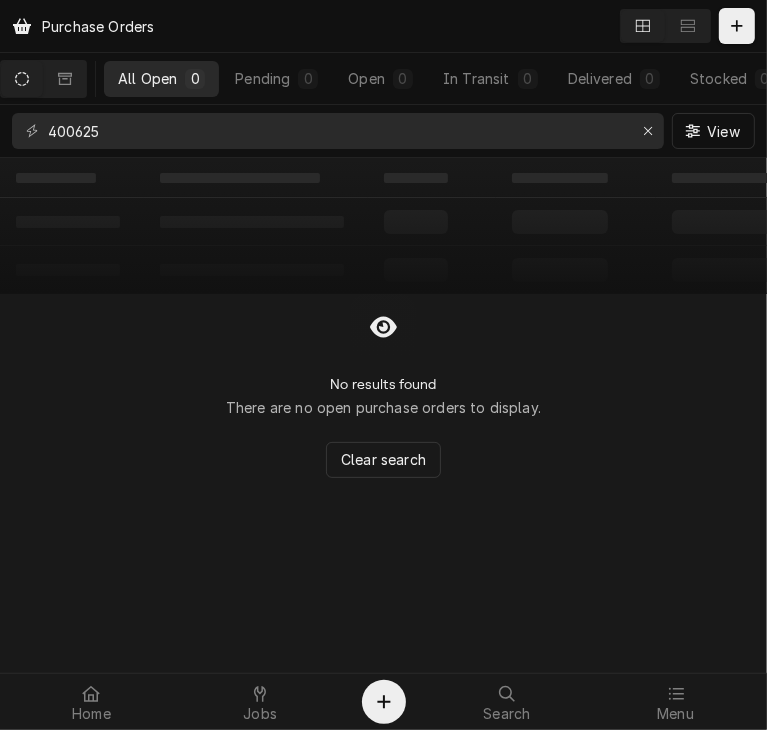 click at bounding box center [22, 79] 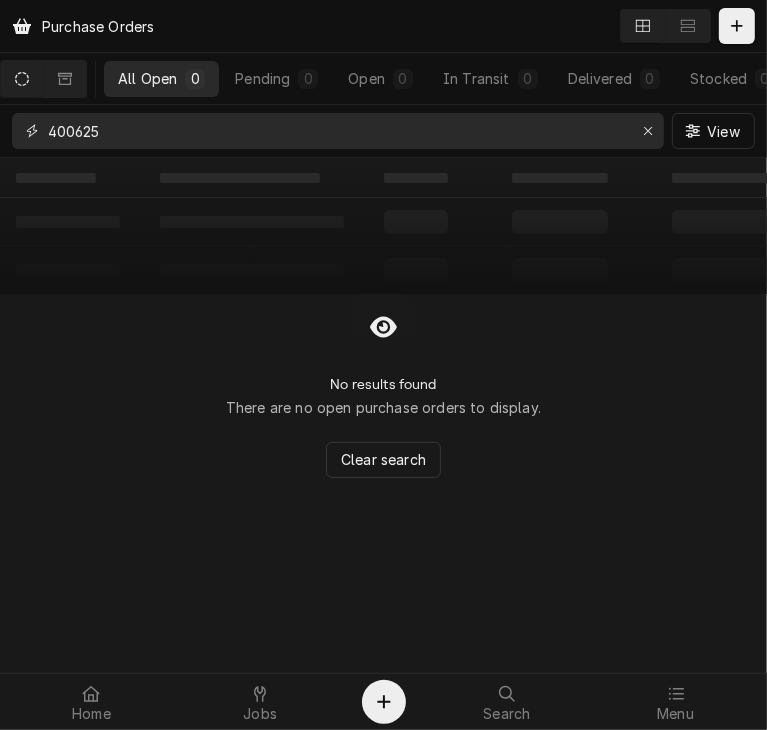 click on "400625" at bounding box center (337, 131) 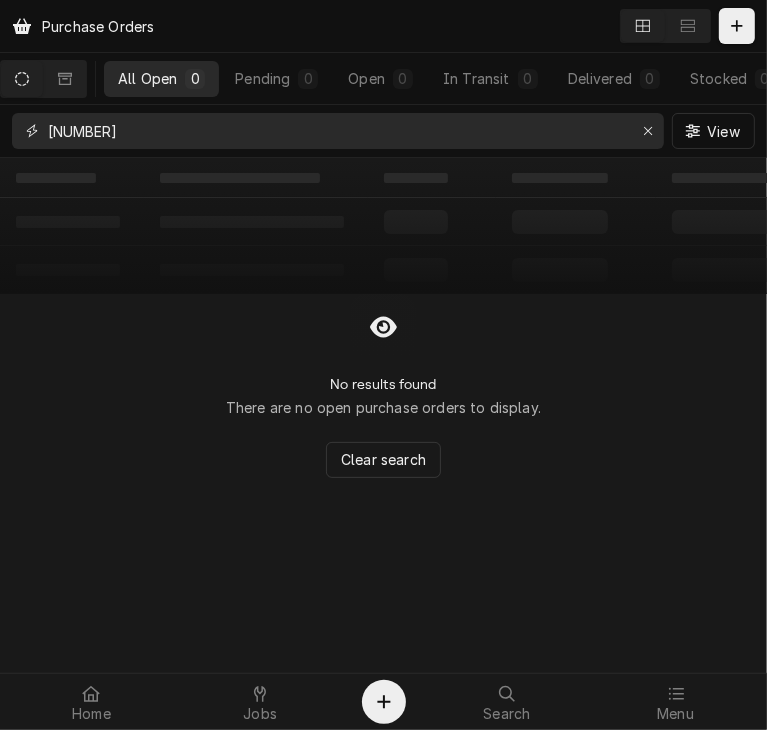 click on "400625400597" at bounding box center (337, 131) 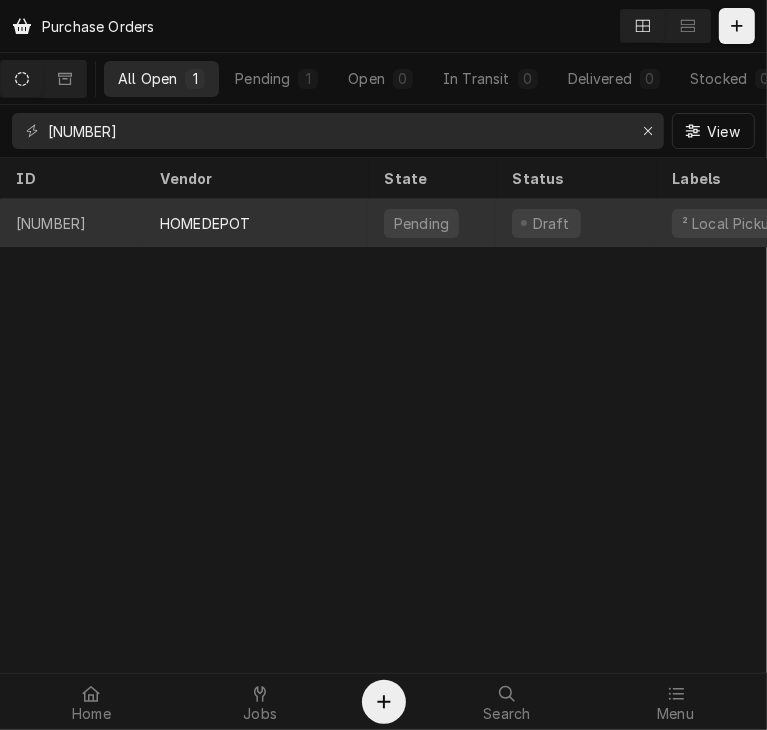 click on "PO-400597" at bounding box center [72, 223] 